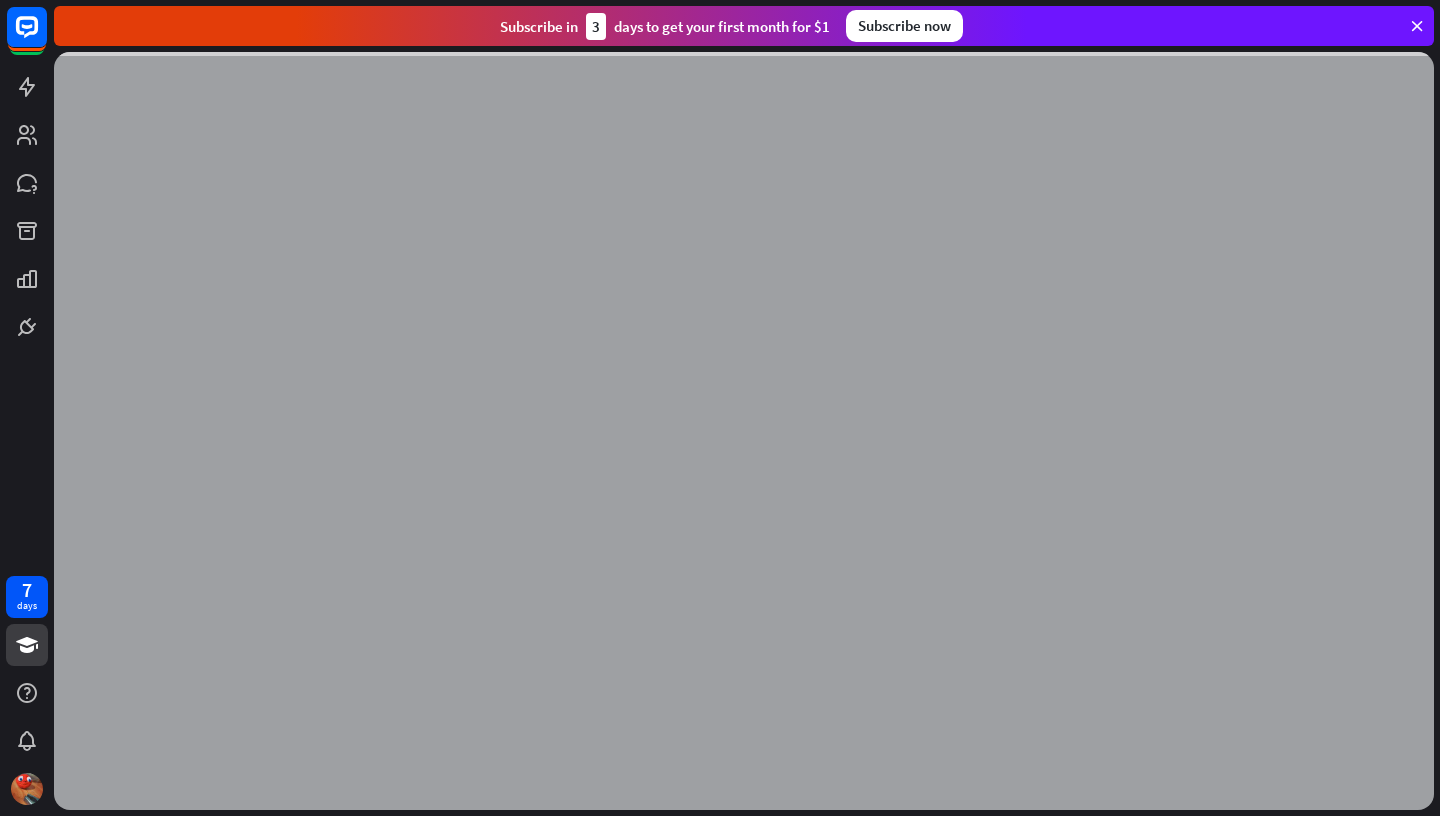 scroll, scrollTop: 0, scrollLeft: 0, axis: both 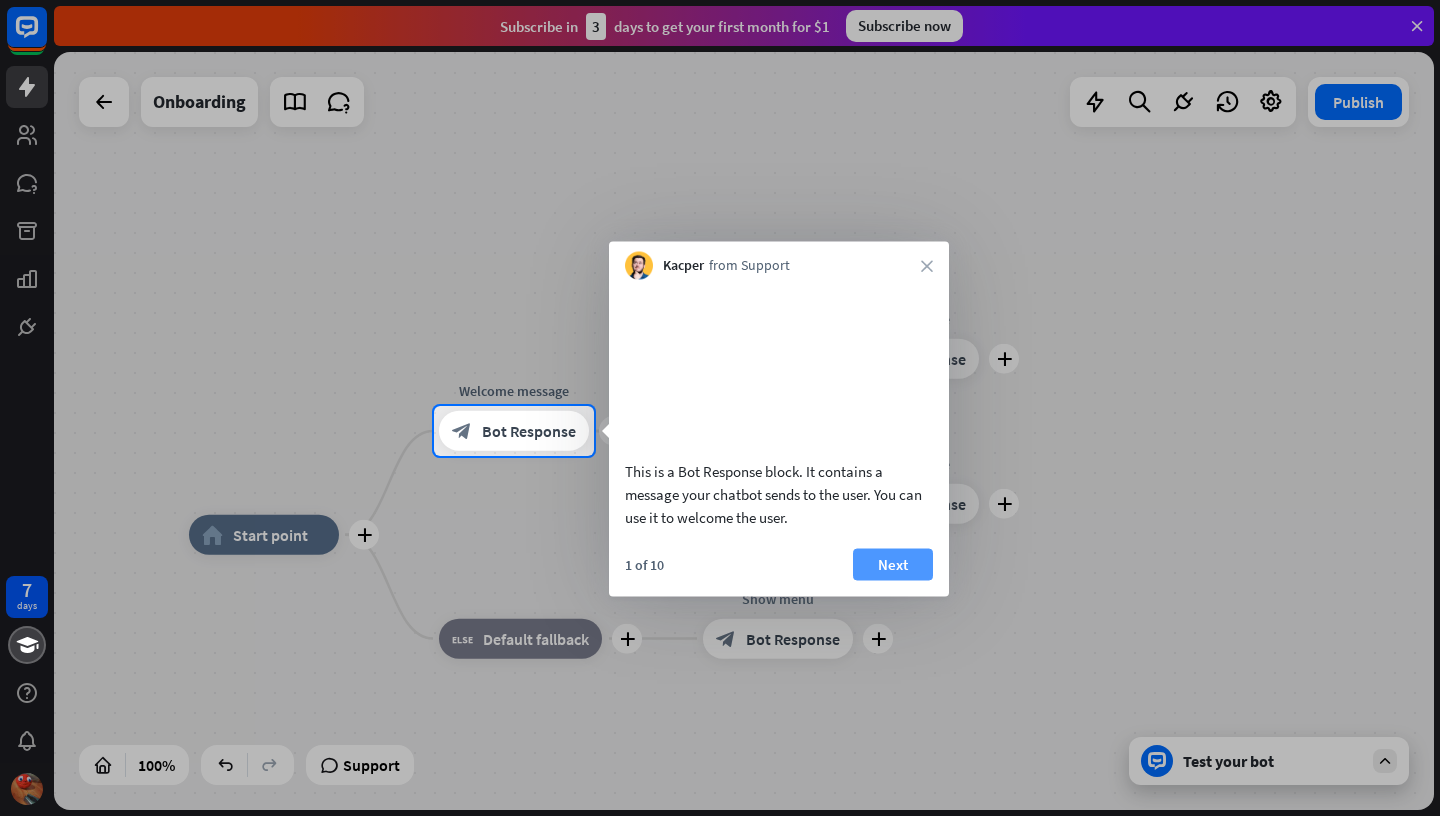 click on "Next" at bounding box center (893, 564) 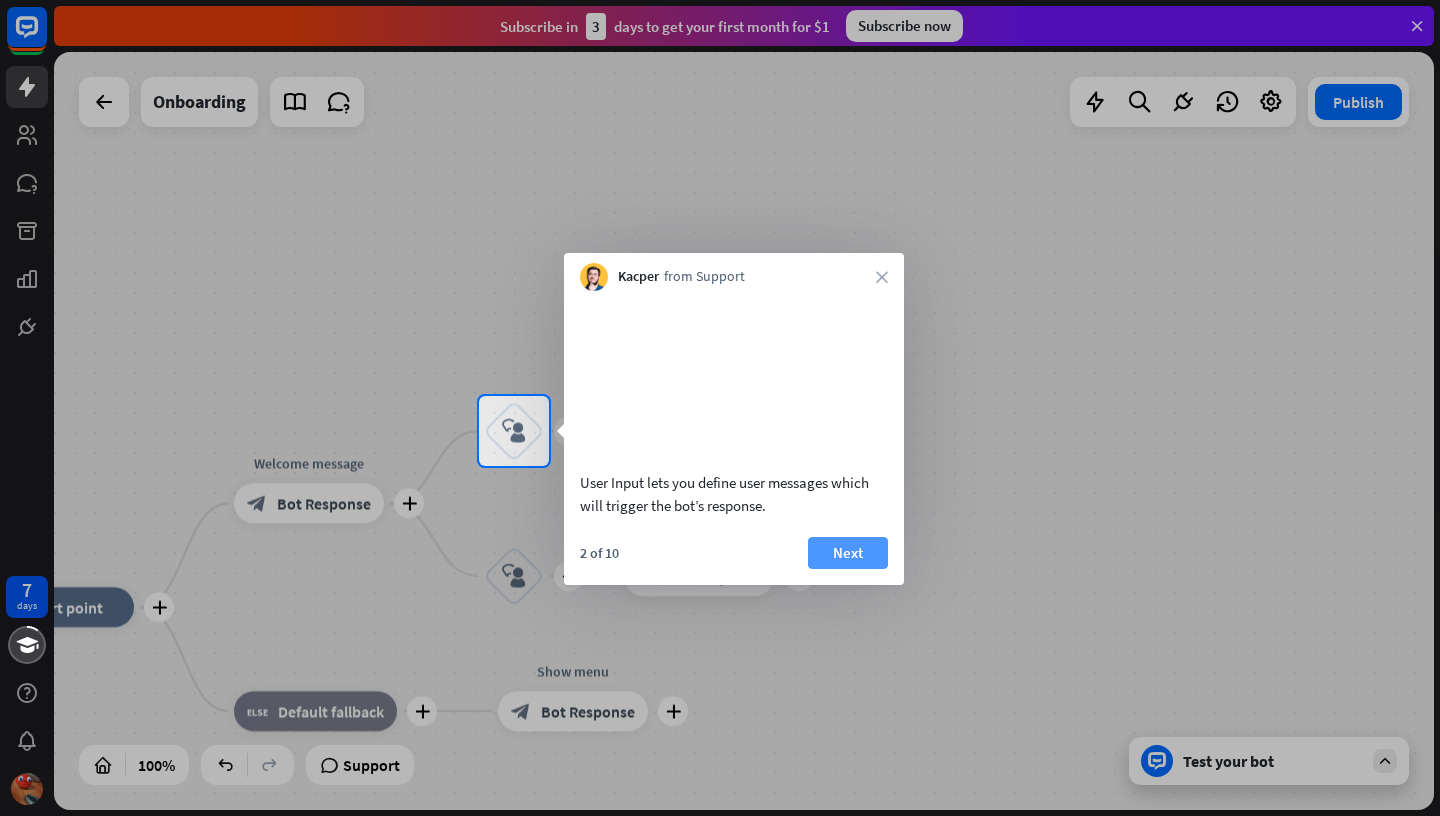 click on "Next" at bounding box center [848, 553] 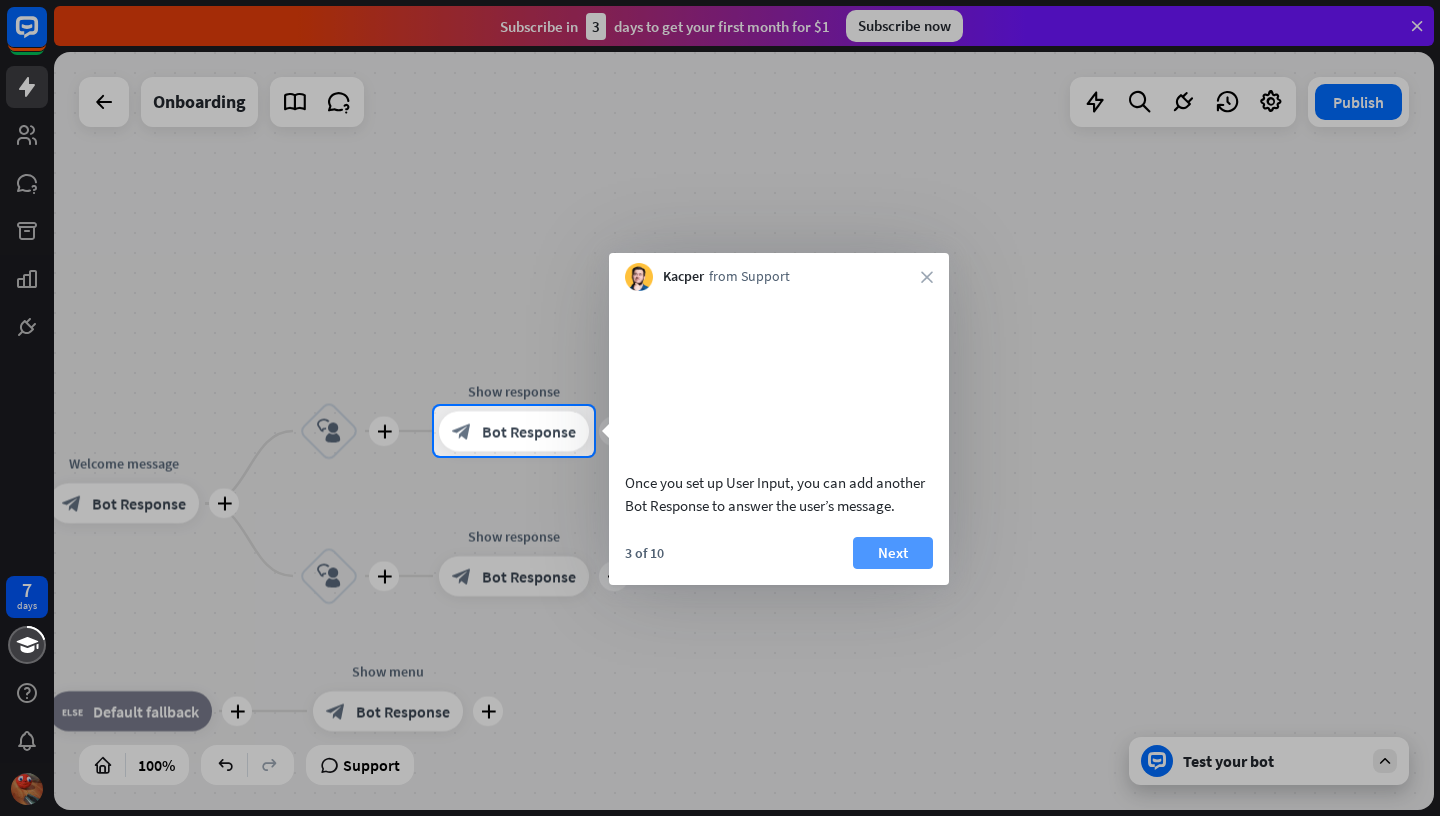 click on "Next" at bounding box center [893, 553] 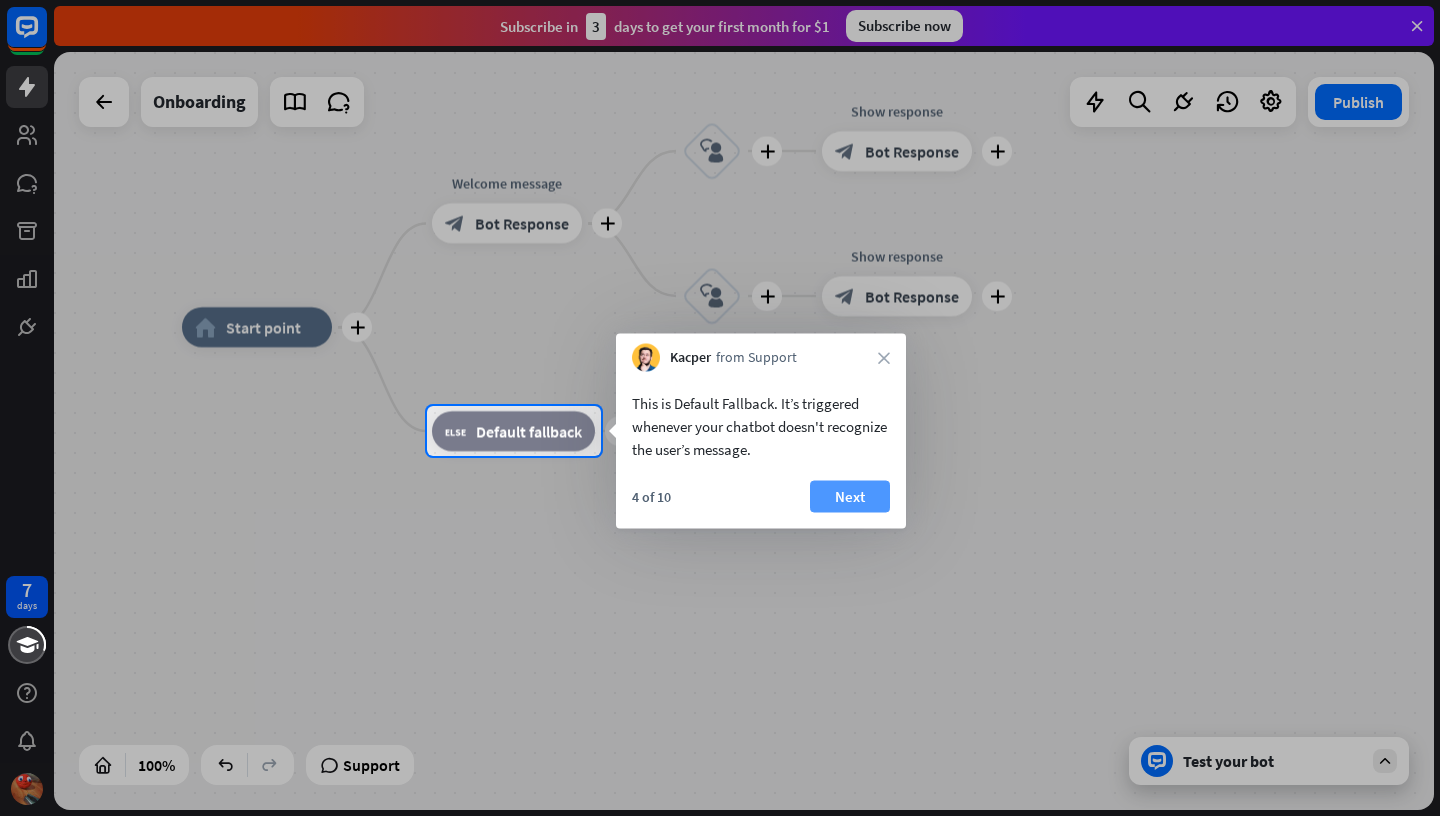 click on "Next" at bounding box center (850, 497) 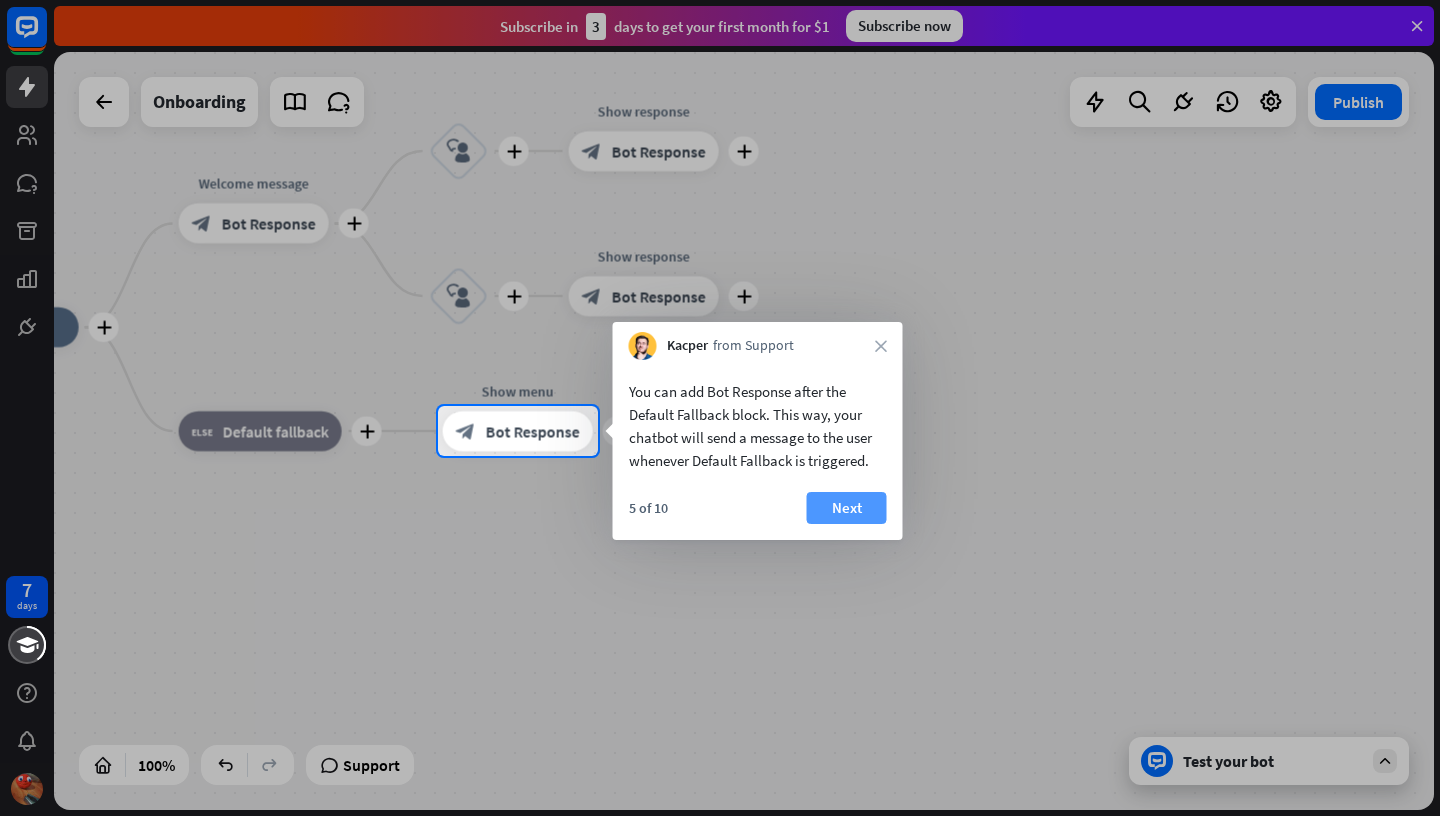 click on "Next" at bounding box center [847, 508] 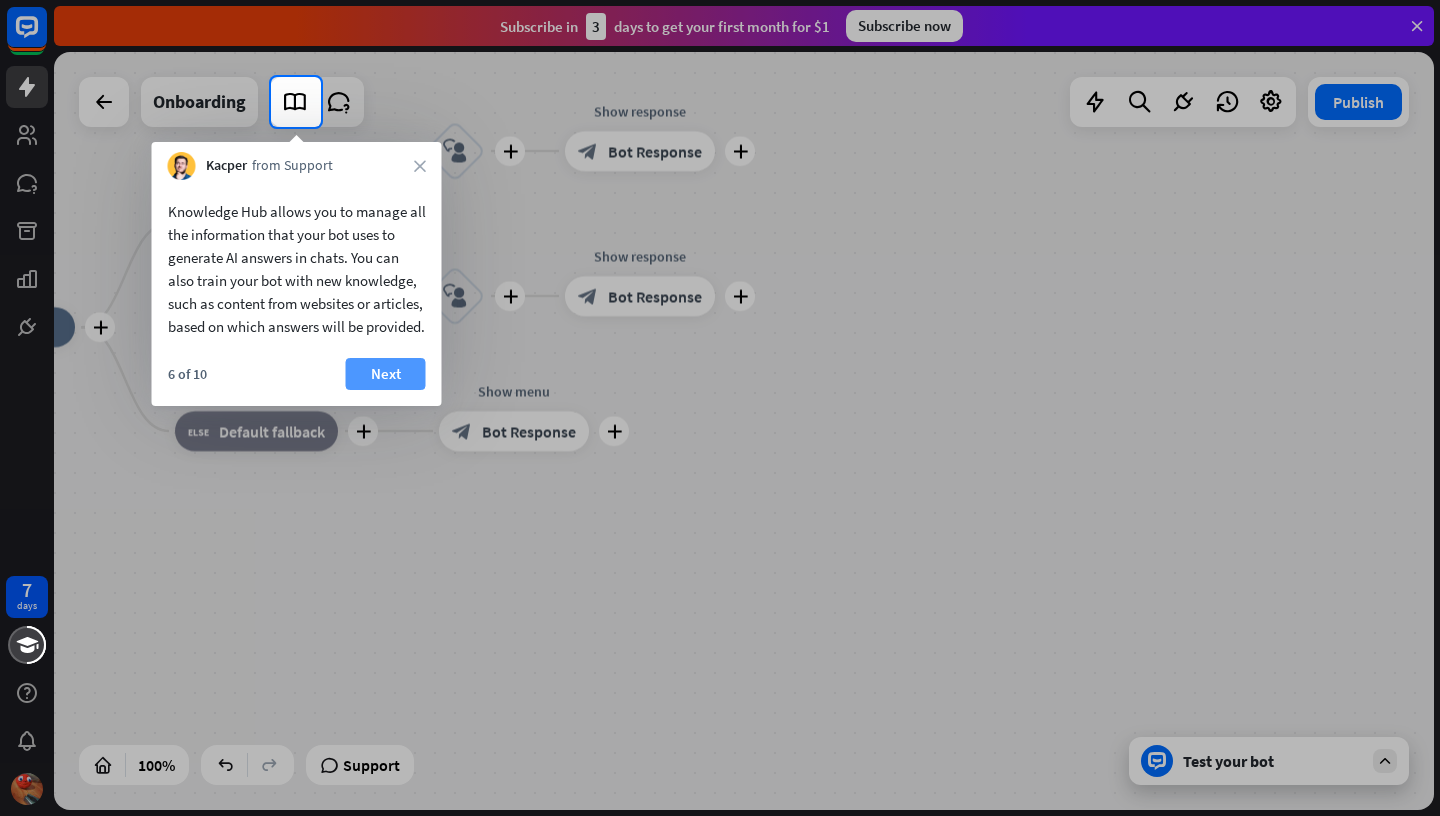 click on "Next" at bounding box center [386, 374] 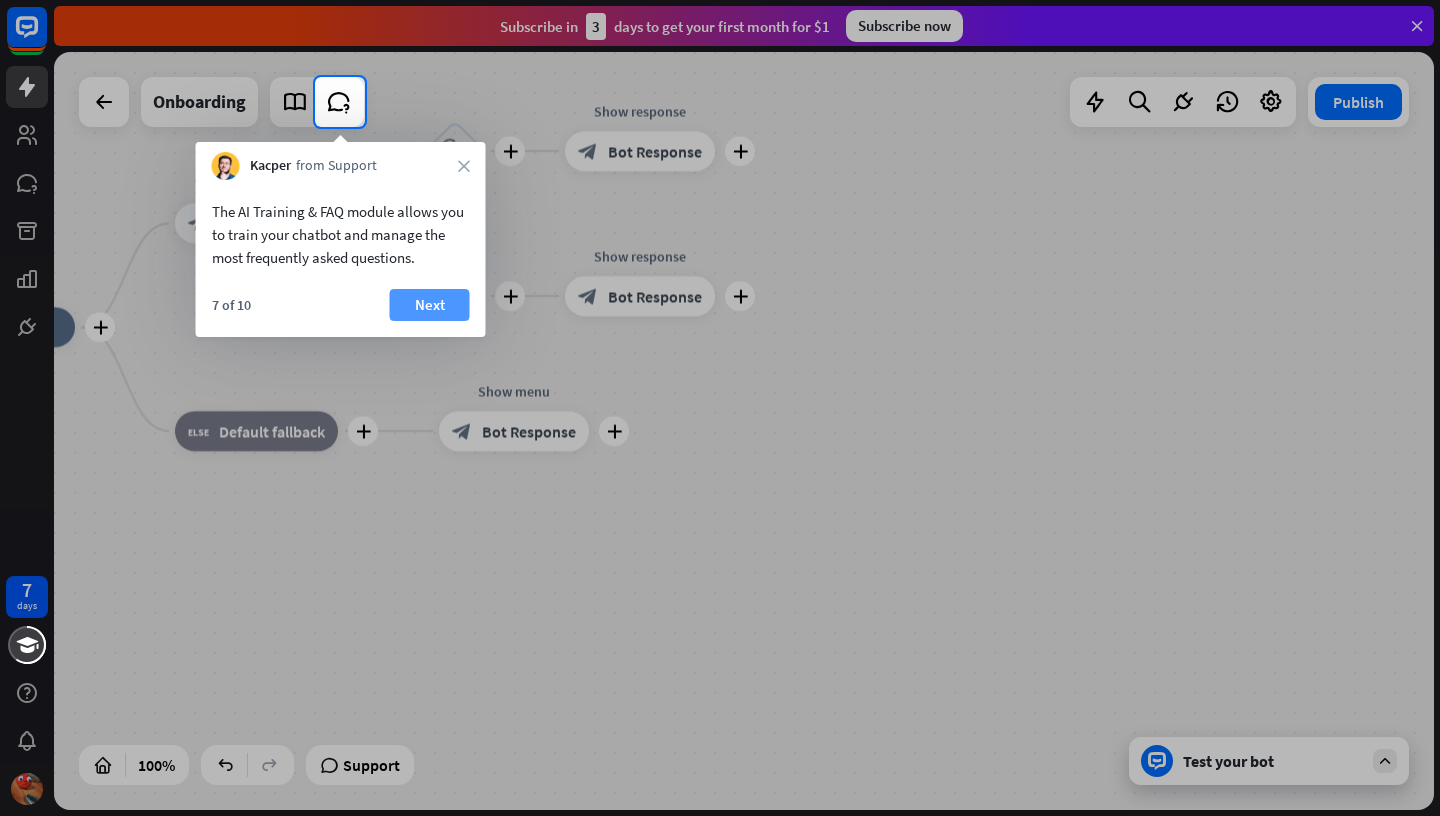 click on "Next" at bounding box center (430, 305) 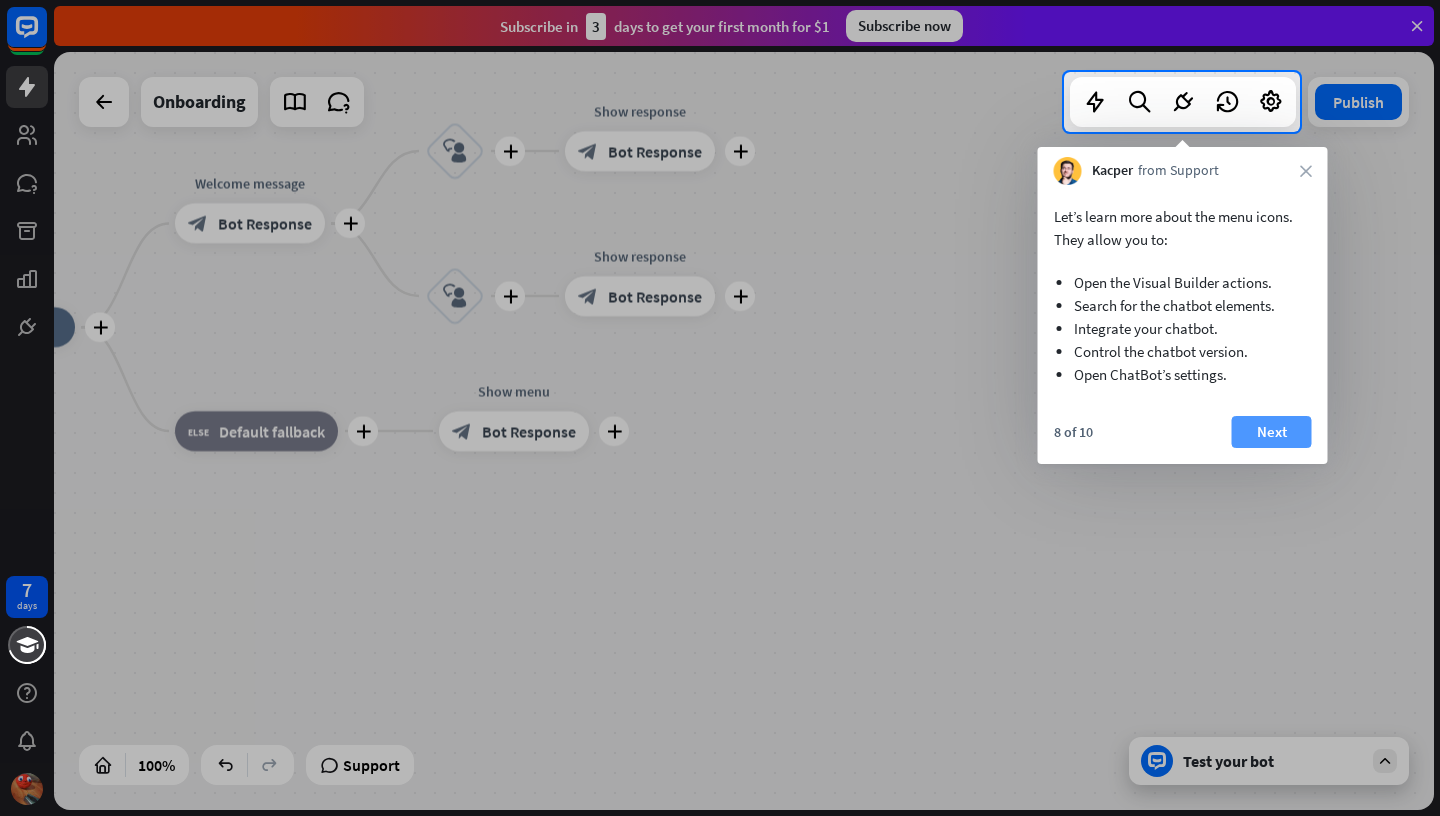 click on "Next" at bounding box center [1272, 432] 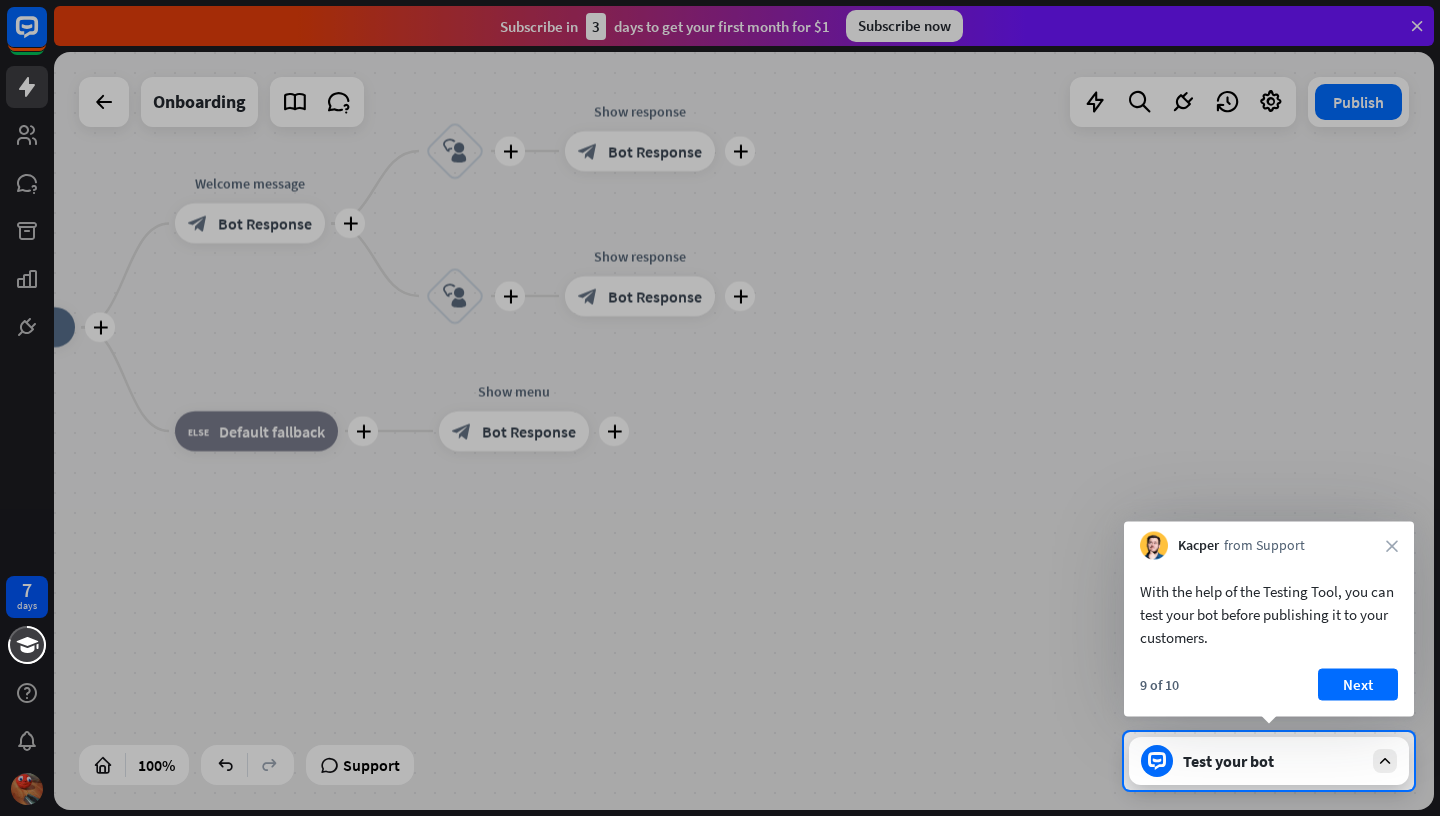 click on "Kacper
from Support
close" at bounding box center [1269, 541] 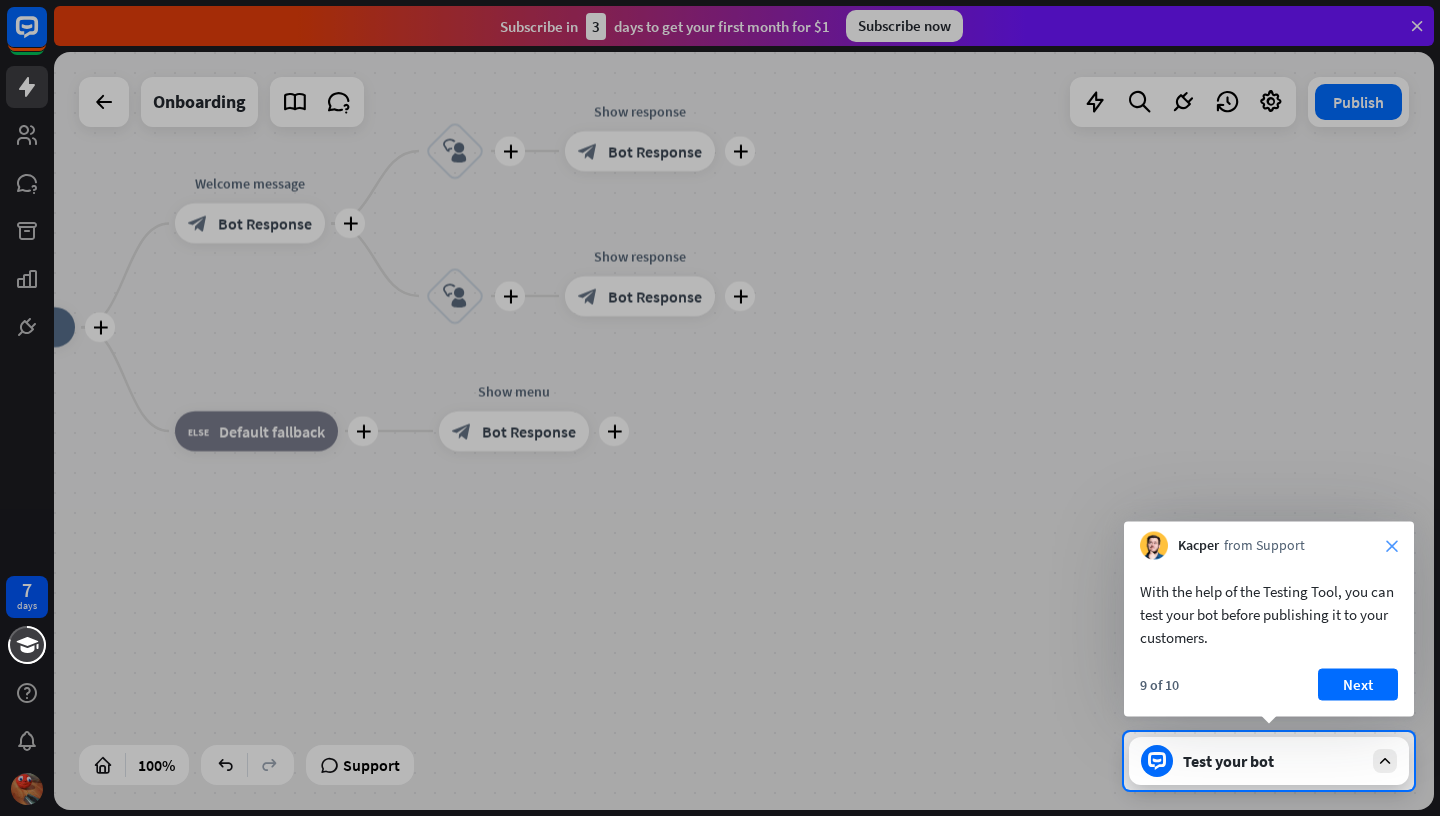 click on "close" at bounding box center [1392, 546] 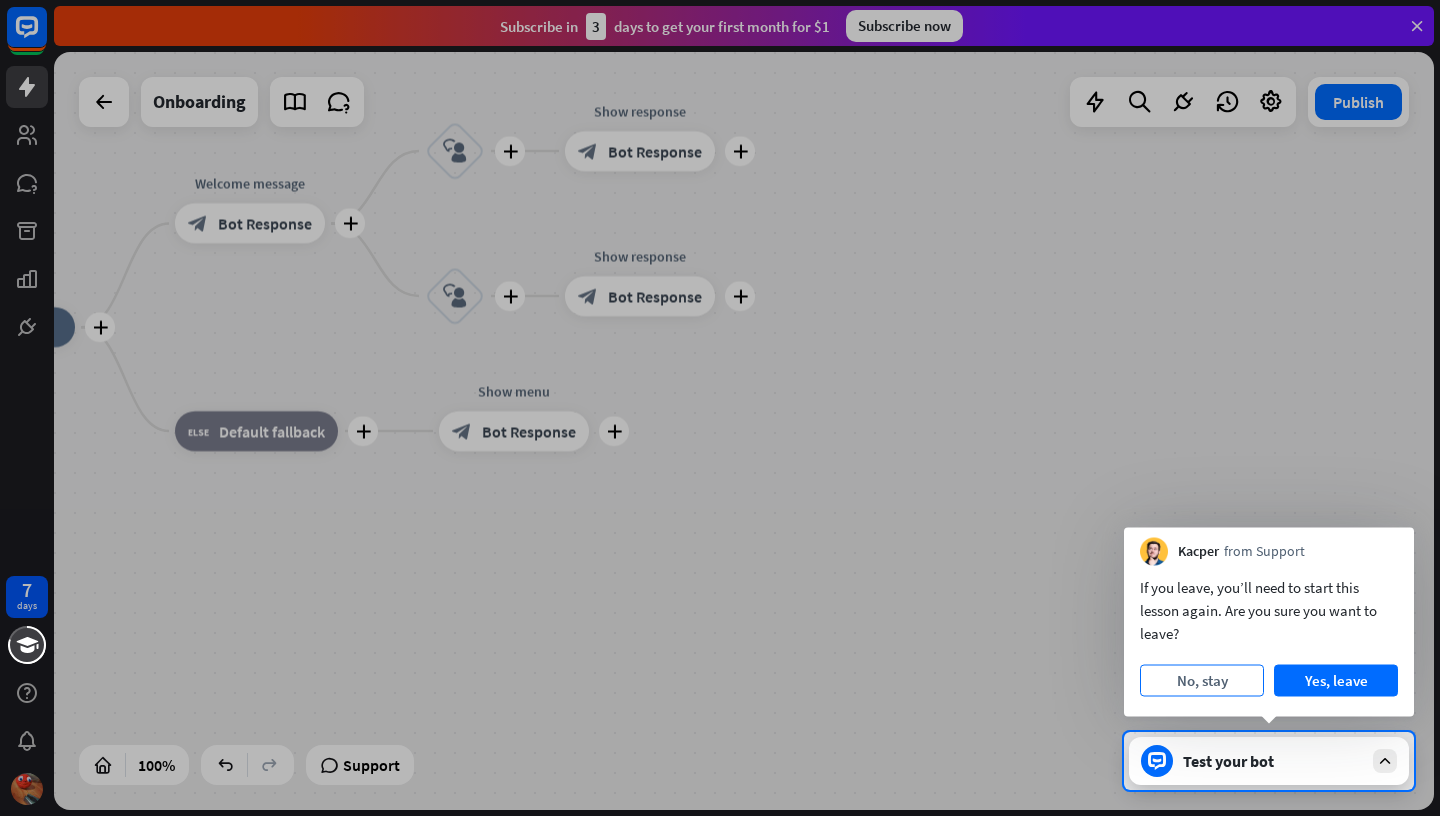 click on "No, stay" at bounding box center [1202, 681] 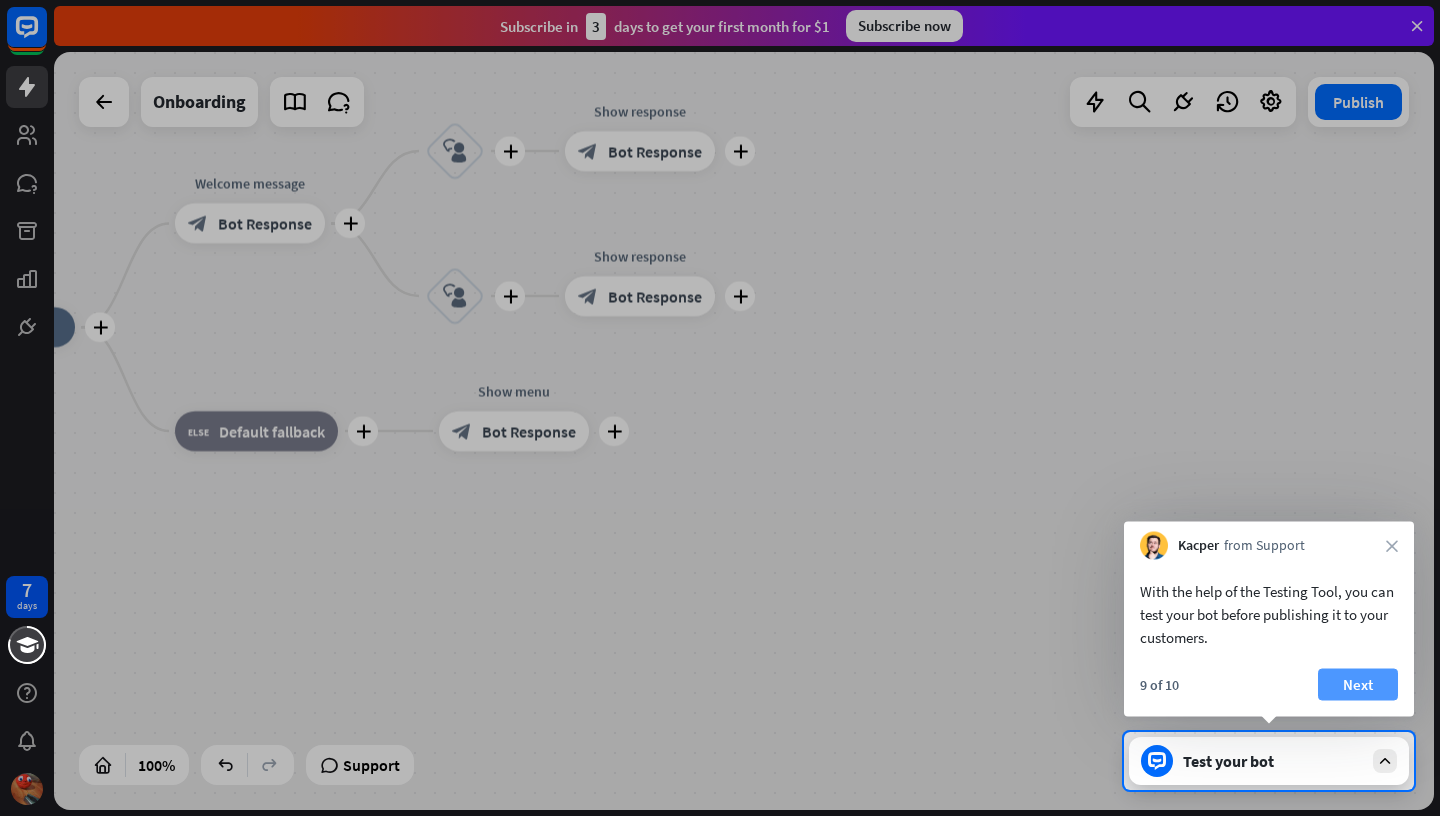 click on "Next" at bounding box center [1358, 685] 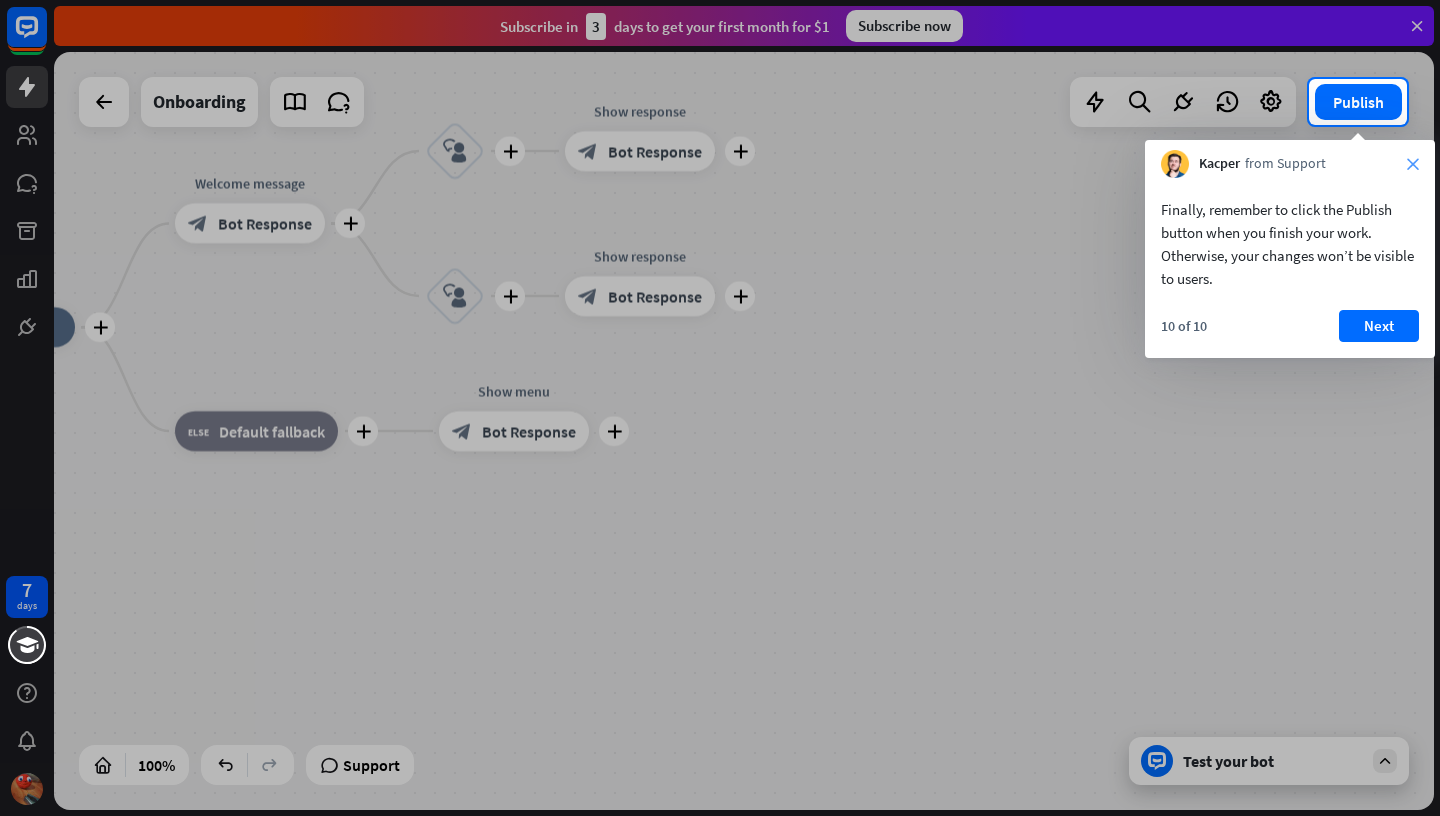 click on "close" at bounding box center [1413, 164] 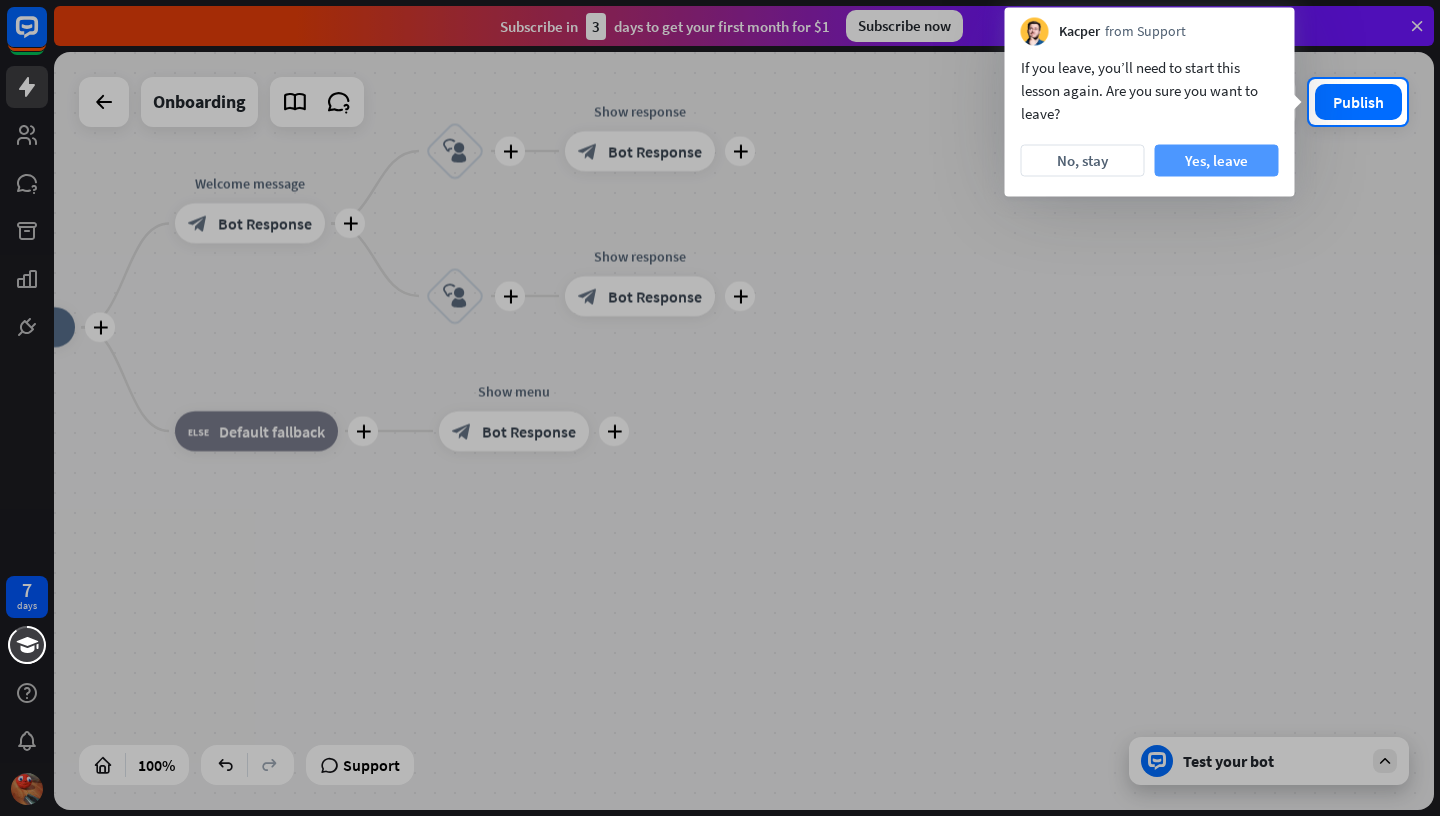 click on "Yes, leave" at bounding box center (1217, 161) 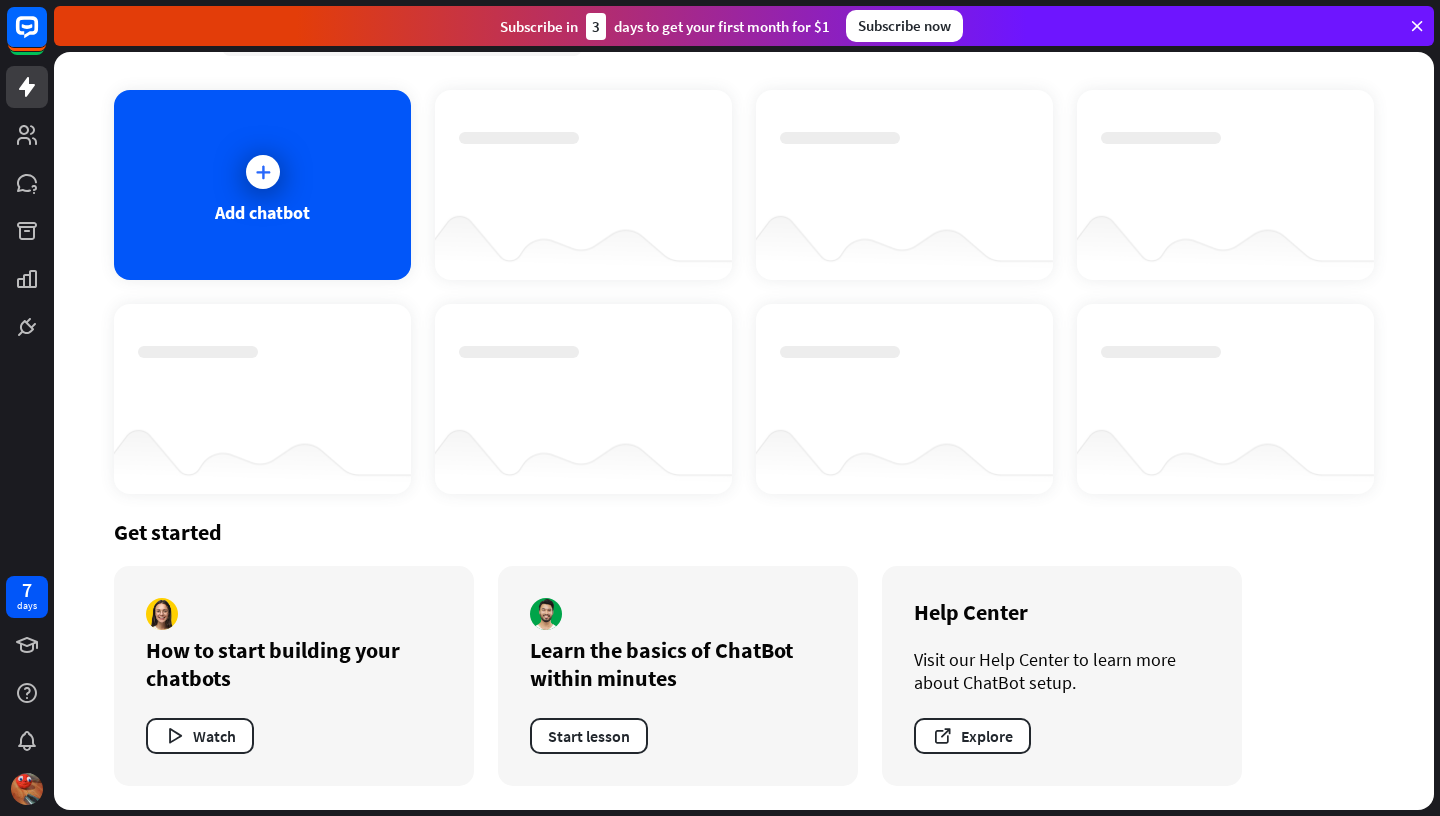 scroll, scrollTop: 0, scrollLeft: 0, axis: both 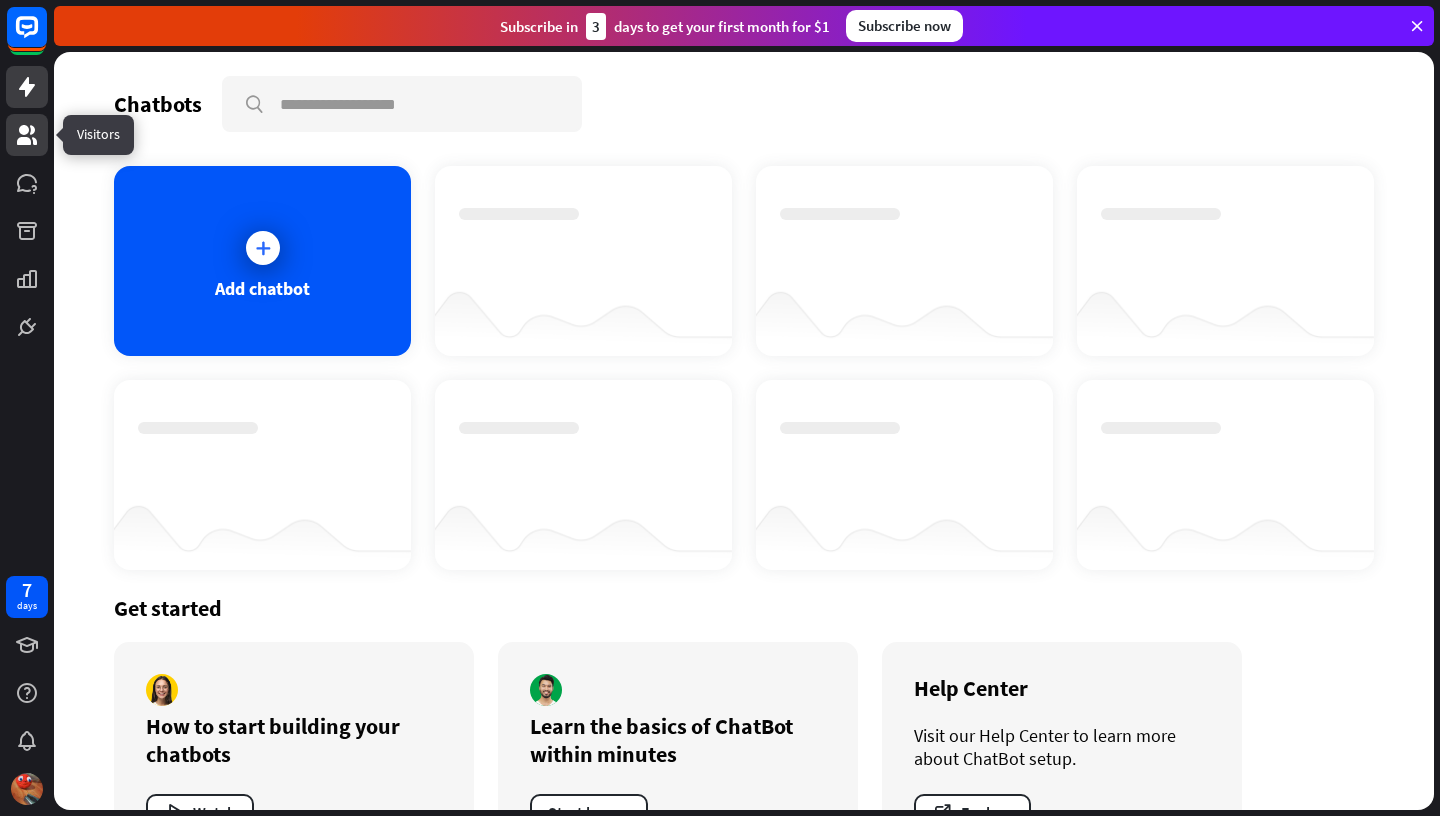 click 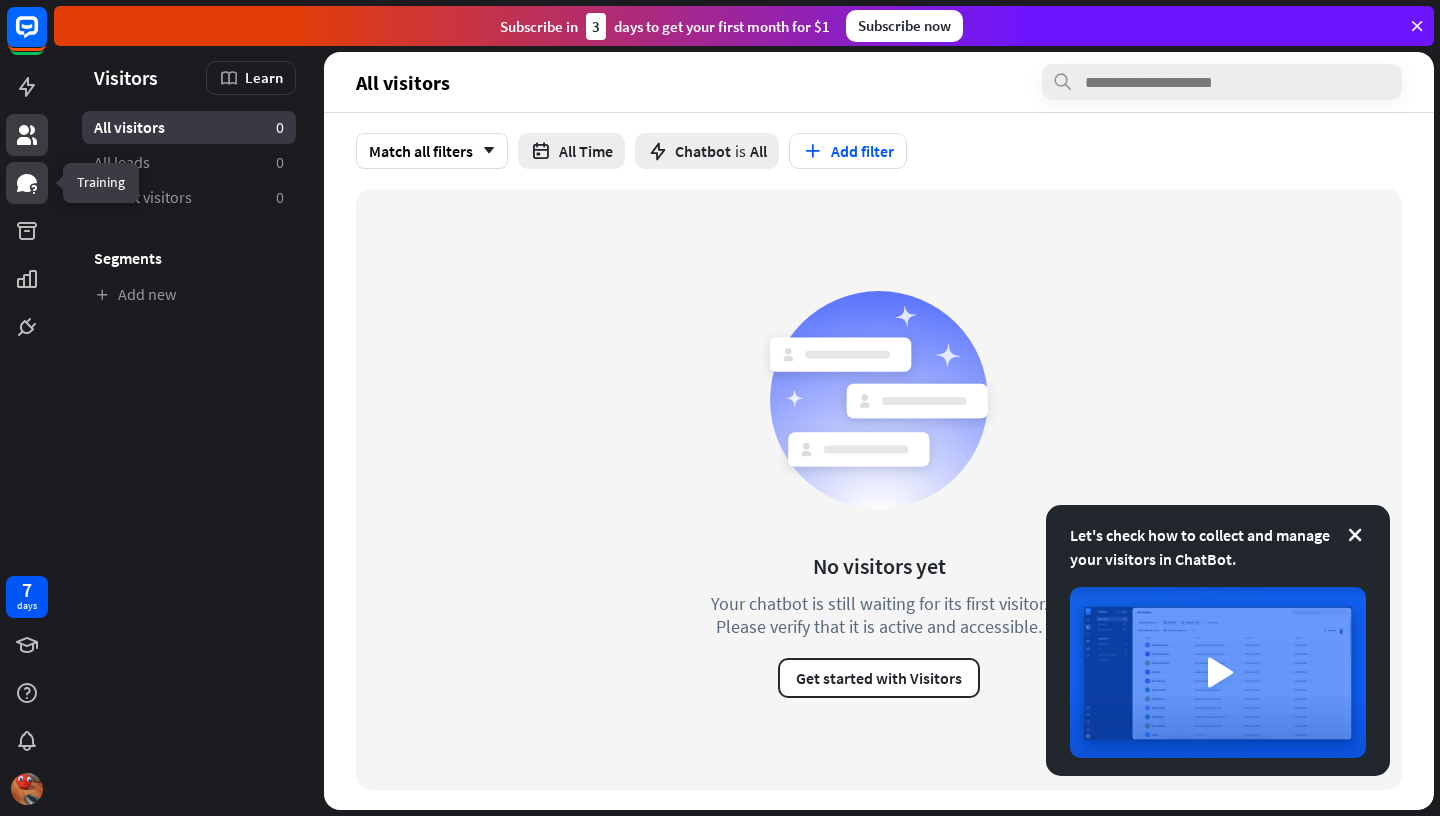 click 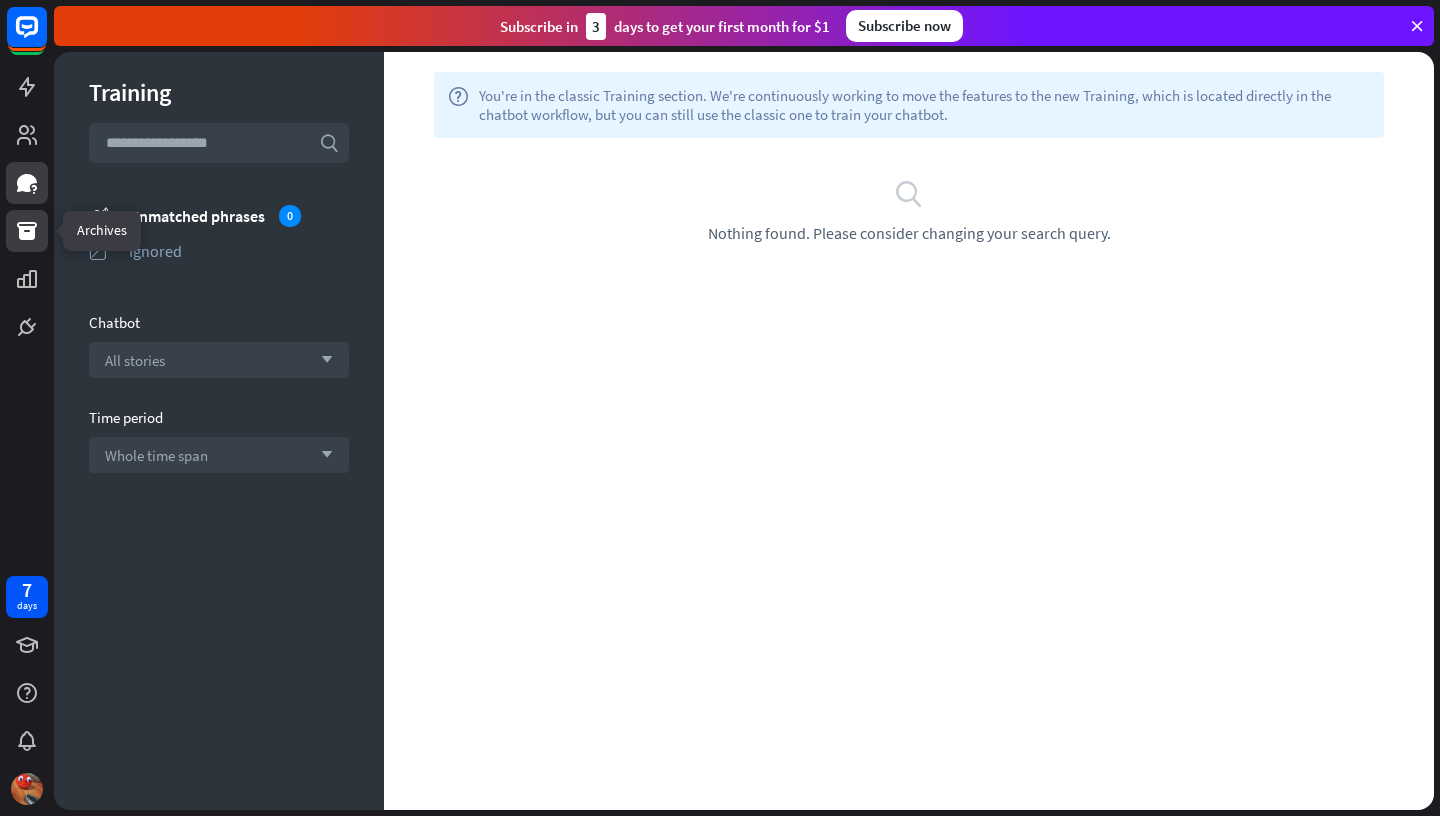 click 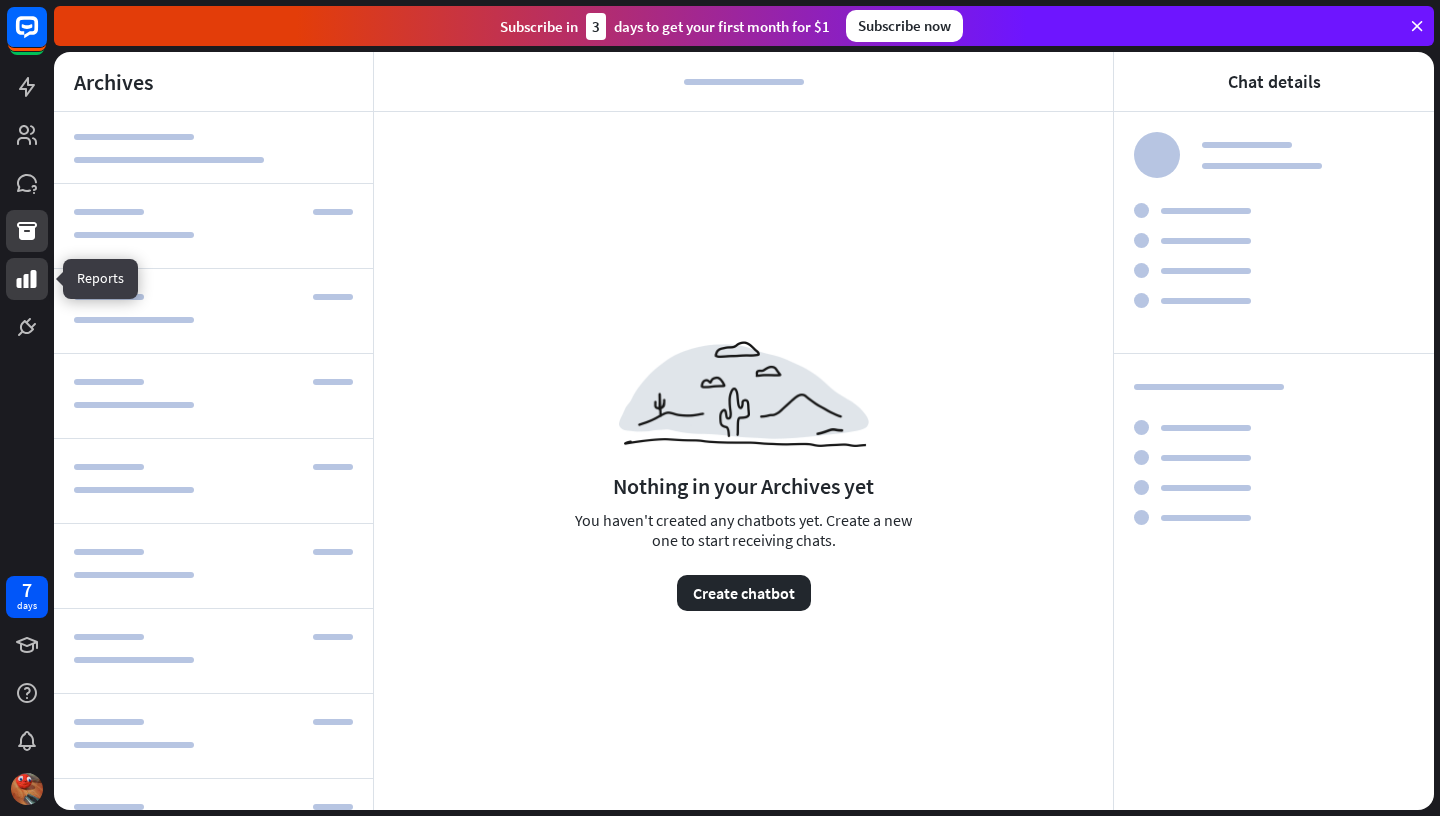 click at bounding box center [27, 279] 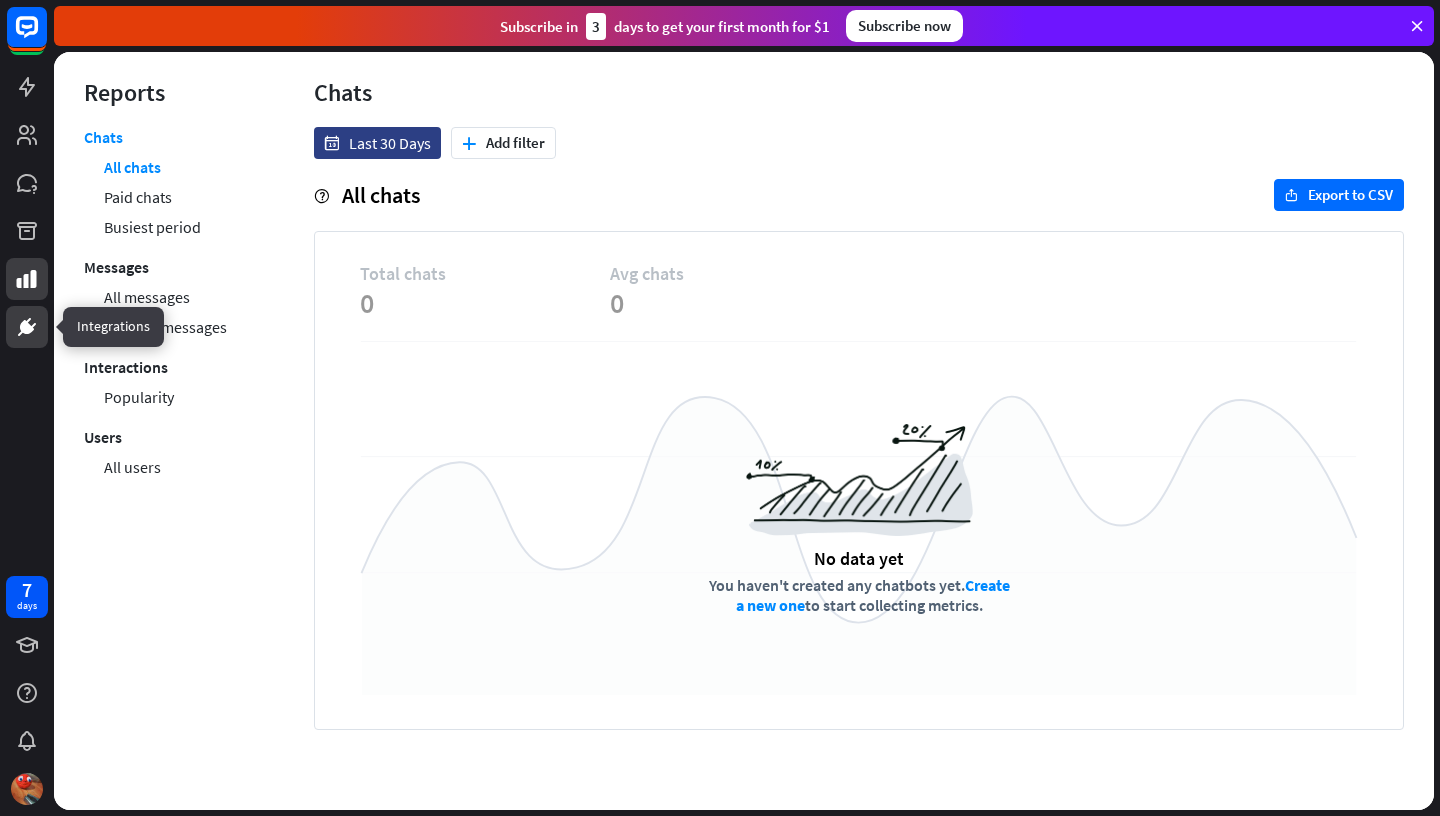 click at bounding box center (27, 327) 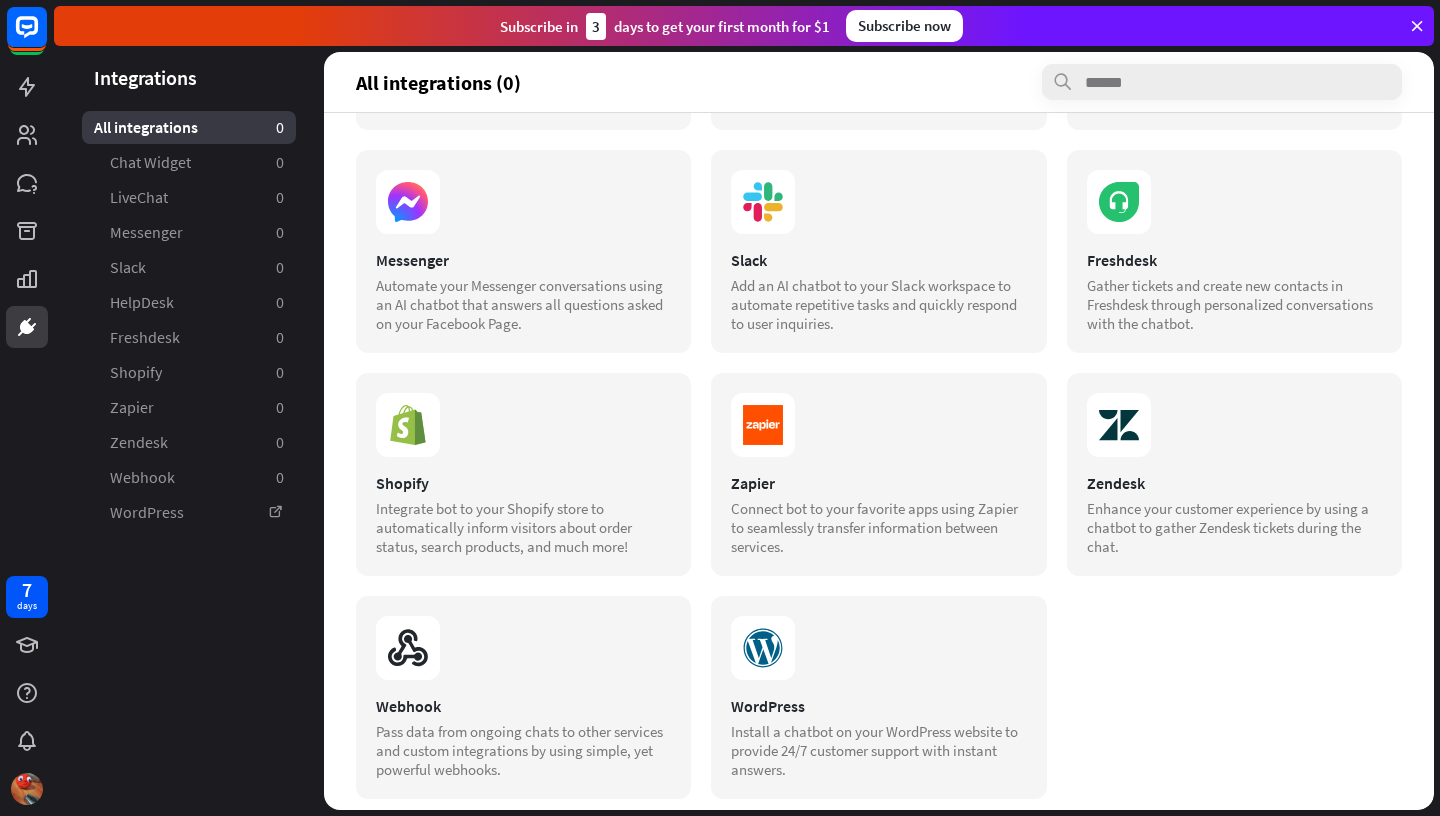 scroll, scrollTop: 0, scrollLeft: 0, axis: both 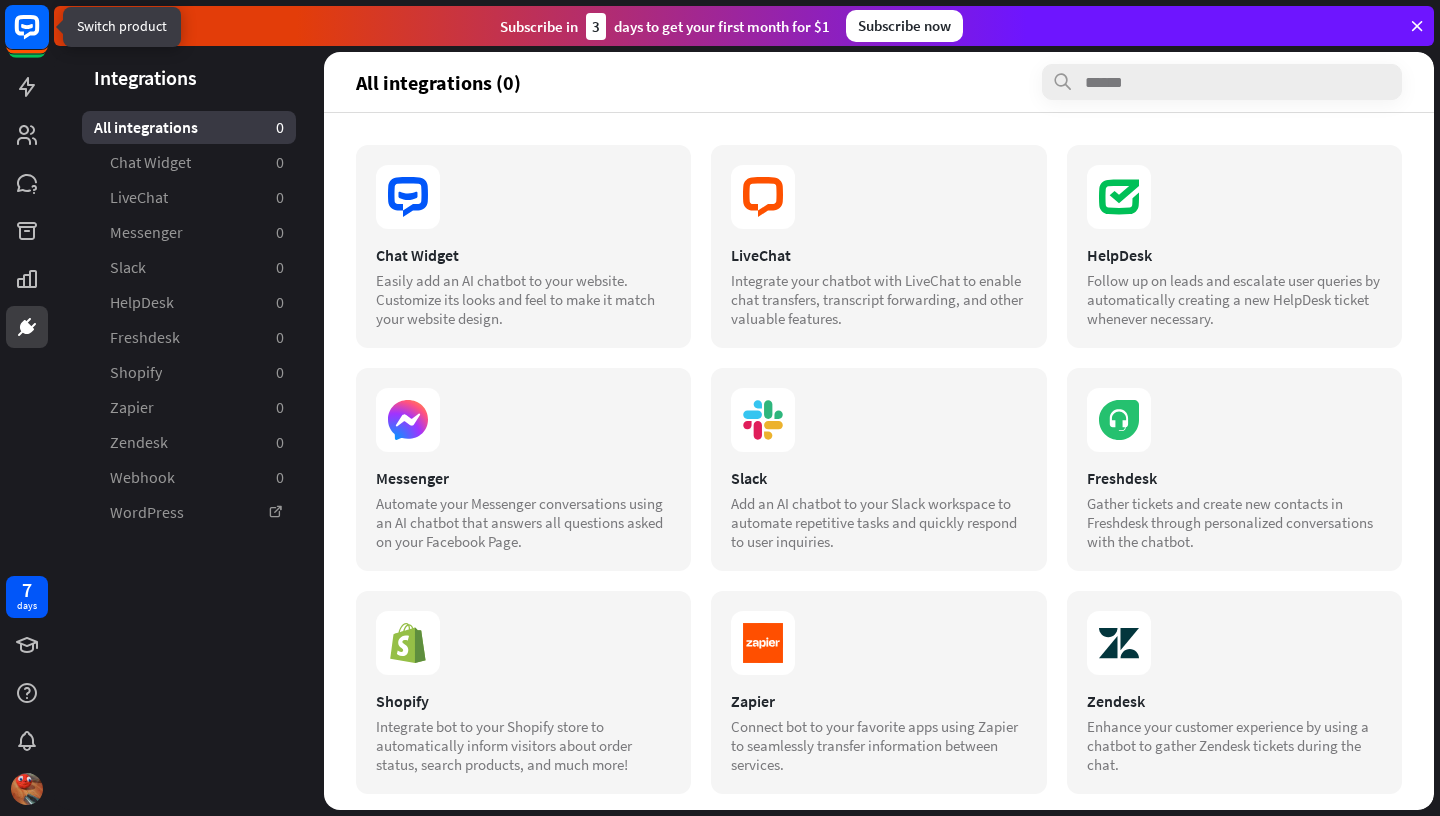 click 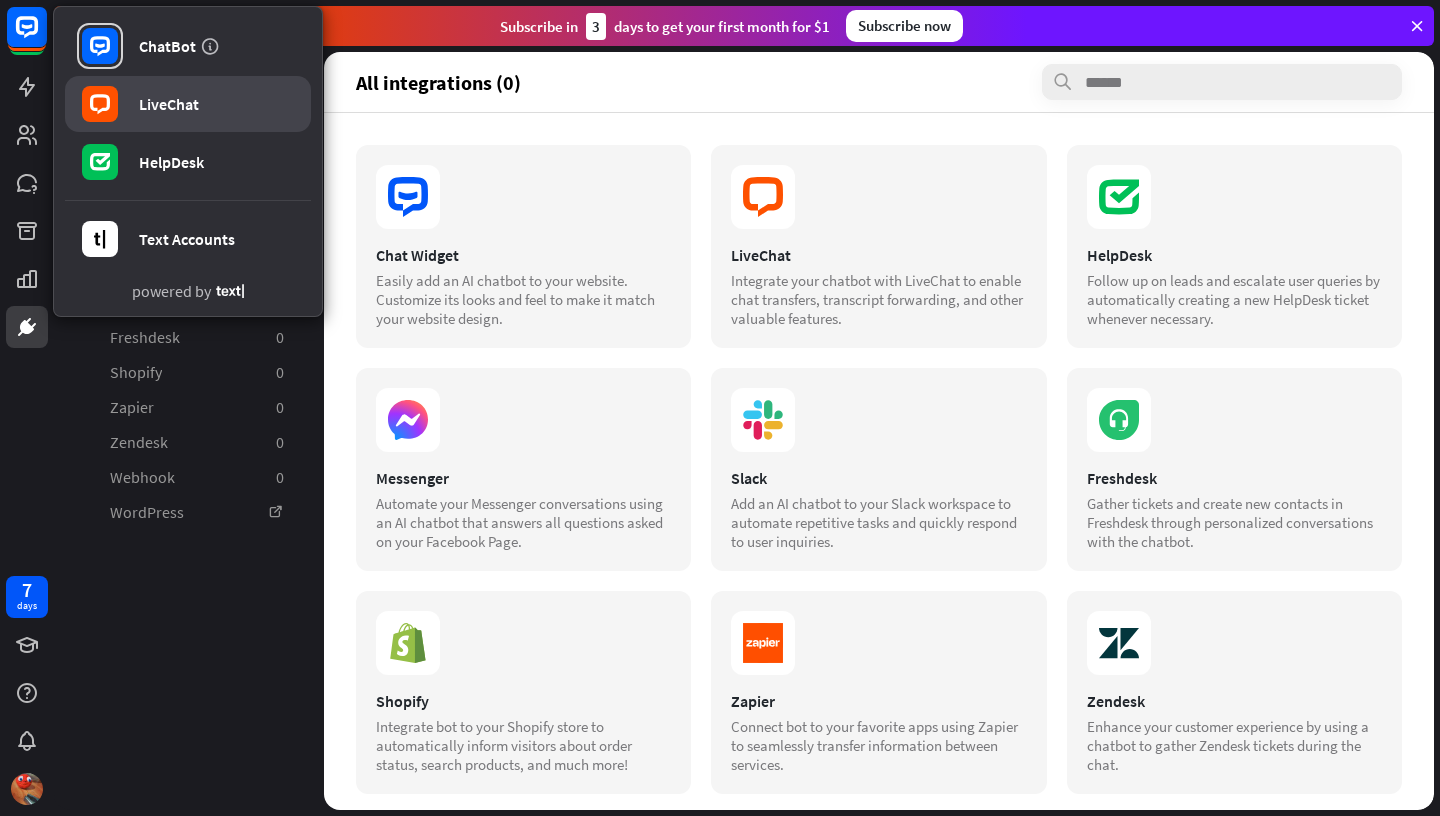 click on "LiveChat" at bounding box center [188, 104] 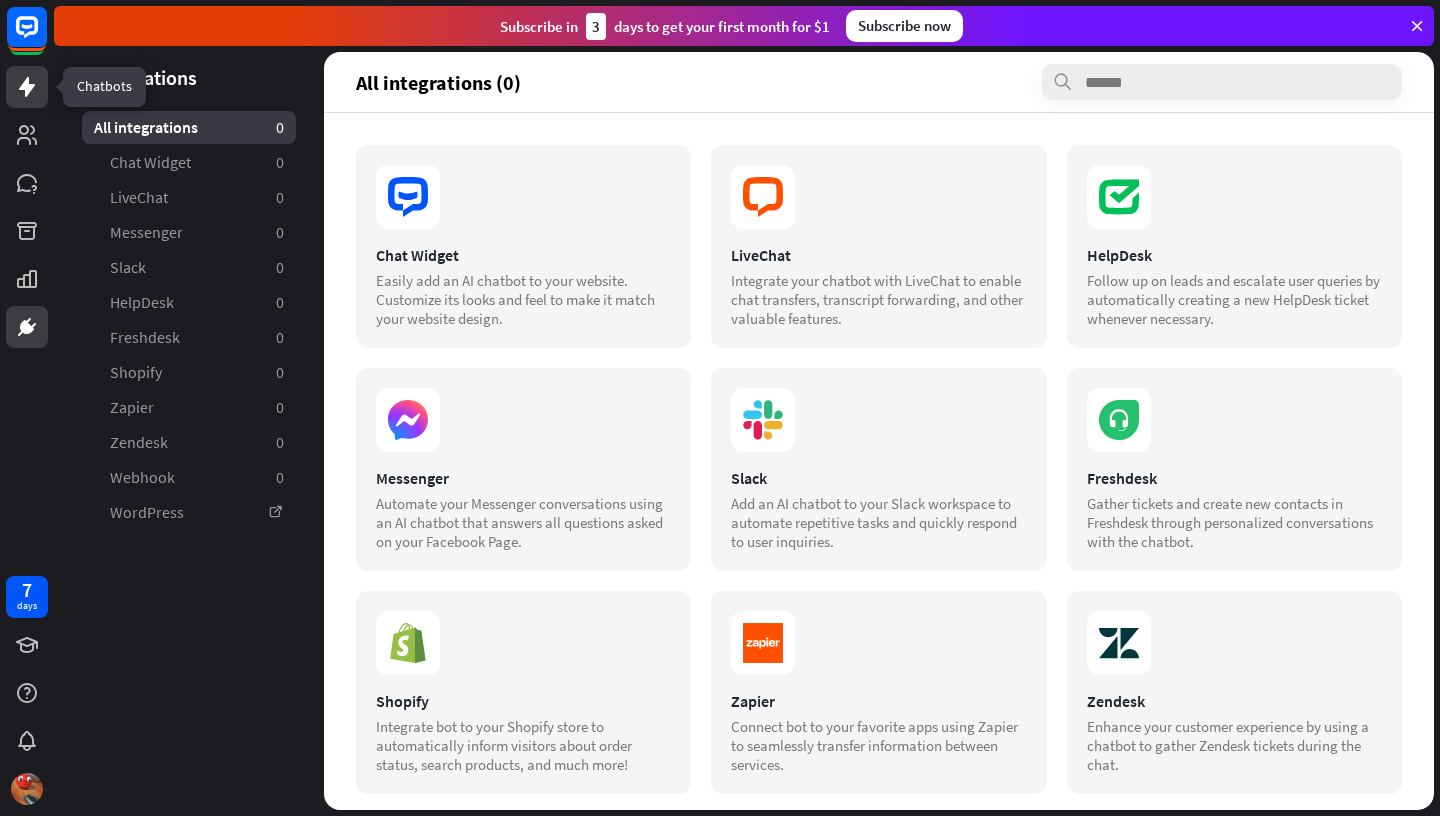 click 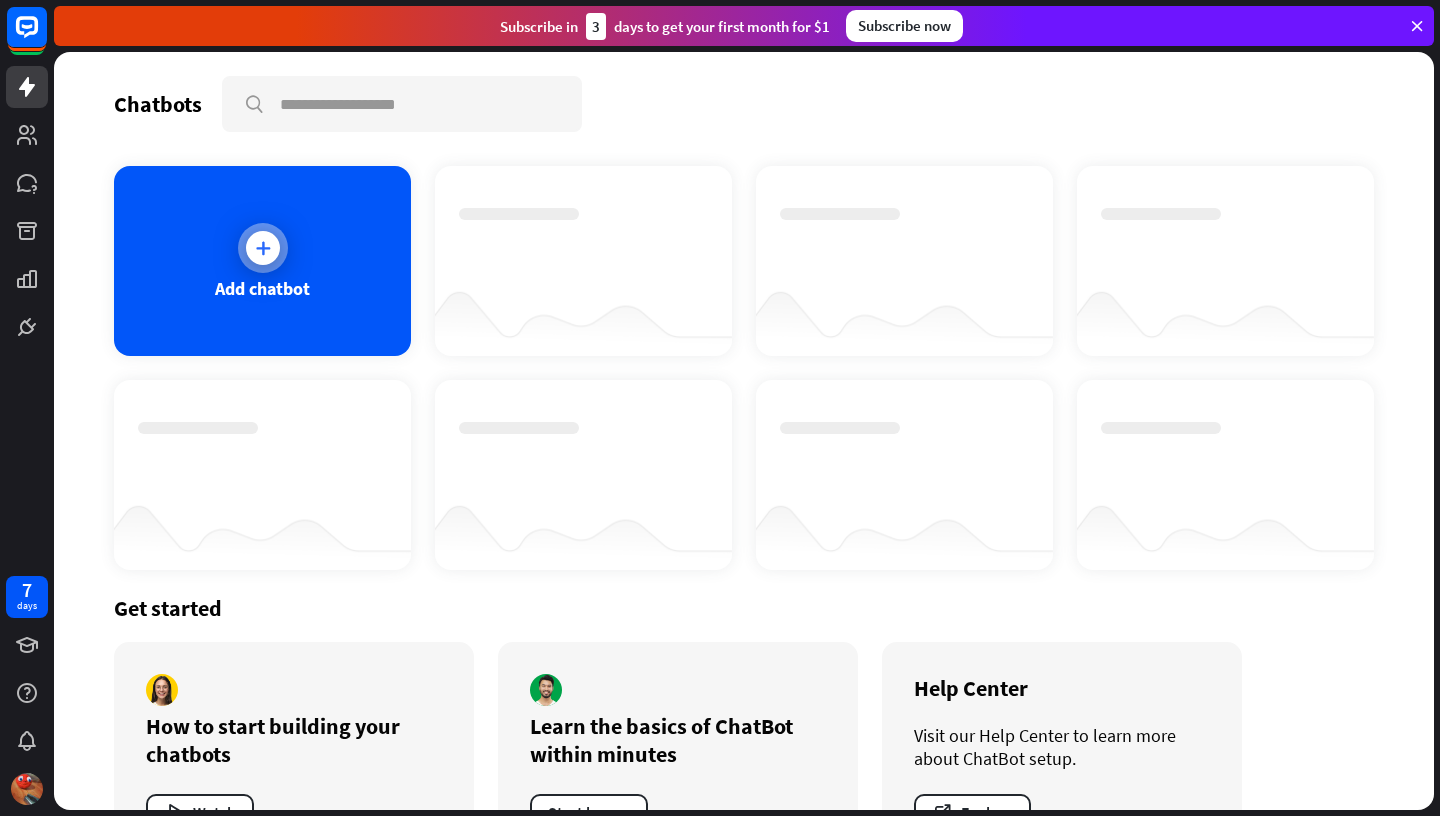click on "Add chatbot" at bounding box center (262, 261) 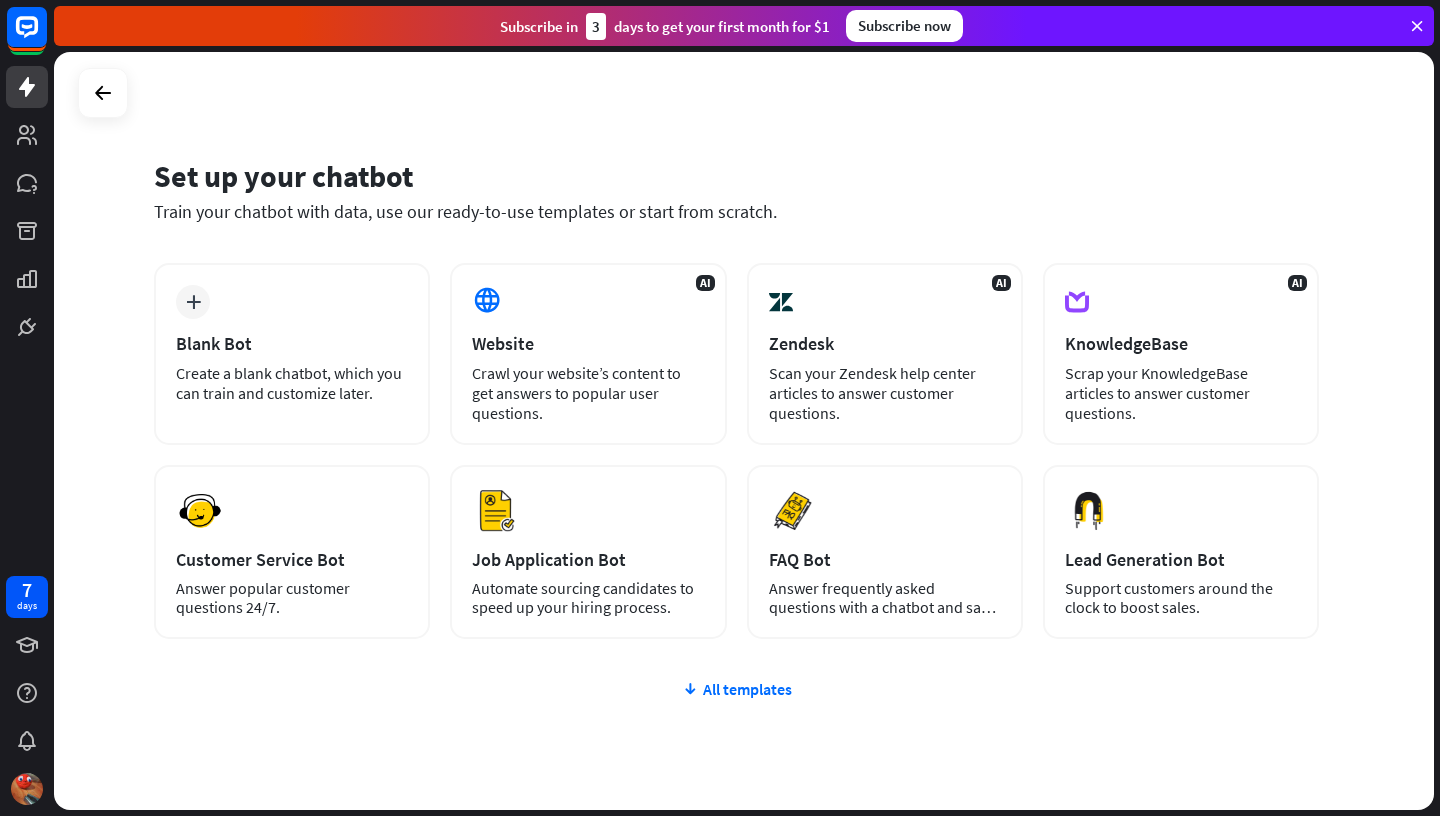 click on "plus   Blank Bot
Create a blank chatbot, which you can train and
customize later.
AI     Website
Crawl your website’s content to get answers to
popular user questions.
AI               Zendesk
Scan your Zendesk help center articles to answer
customer questions.
AI         KnowledgeBase
Scrap your KnowledgeBase articles to answer customer
questions.
Preview
Customer Service Bot
Answer popular customer questions 24/7.
Preview" at bounding box center (736, 451) 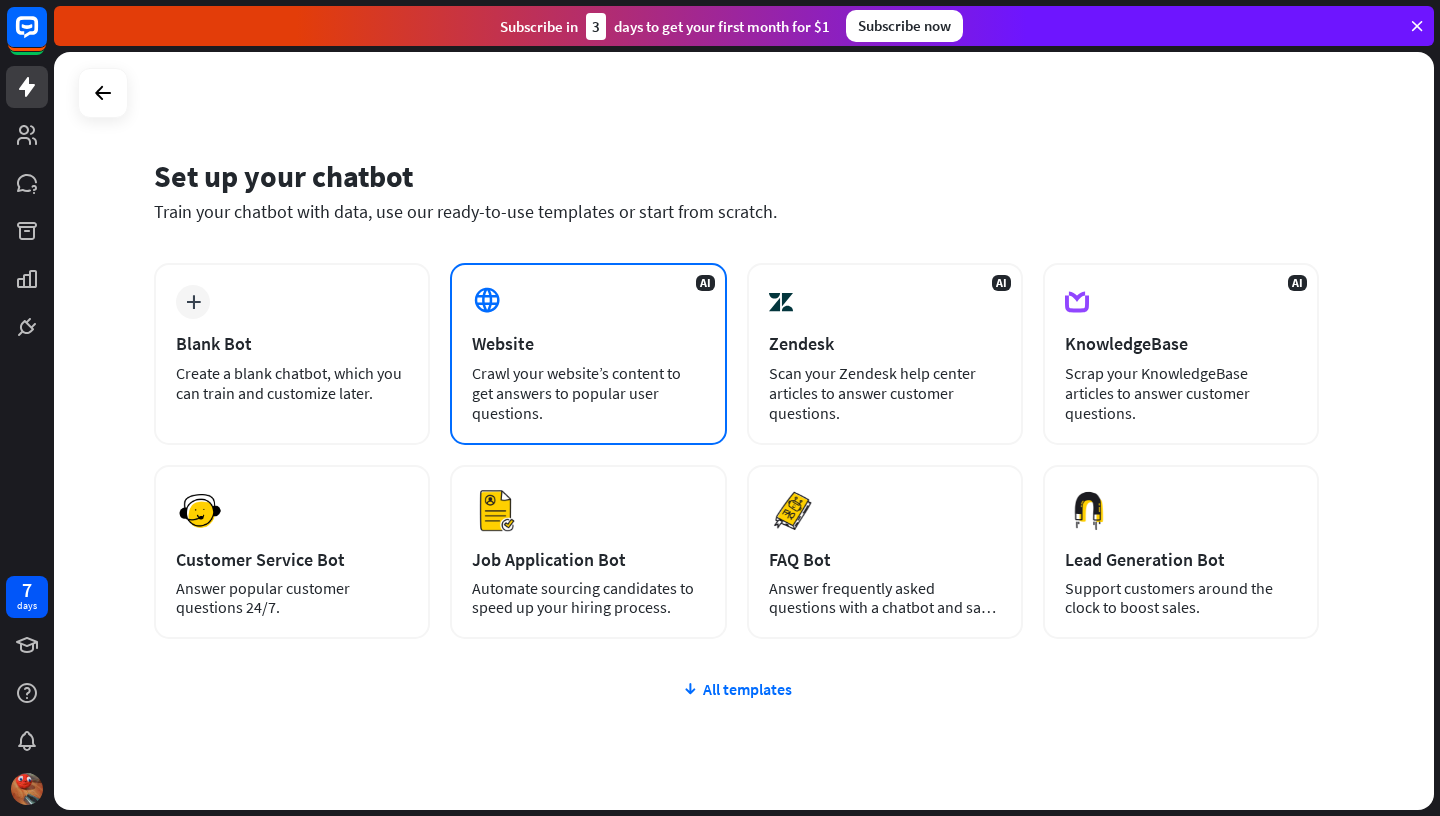click on "Website" at bounding box center (588, 343) 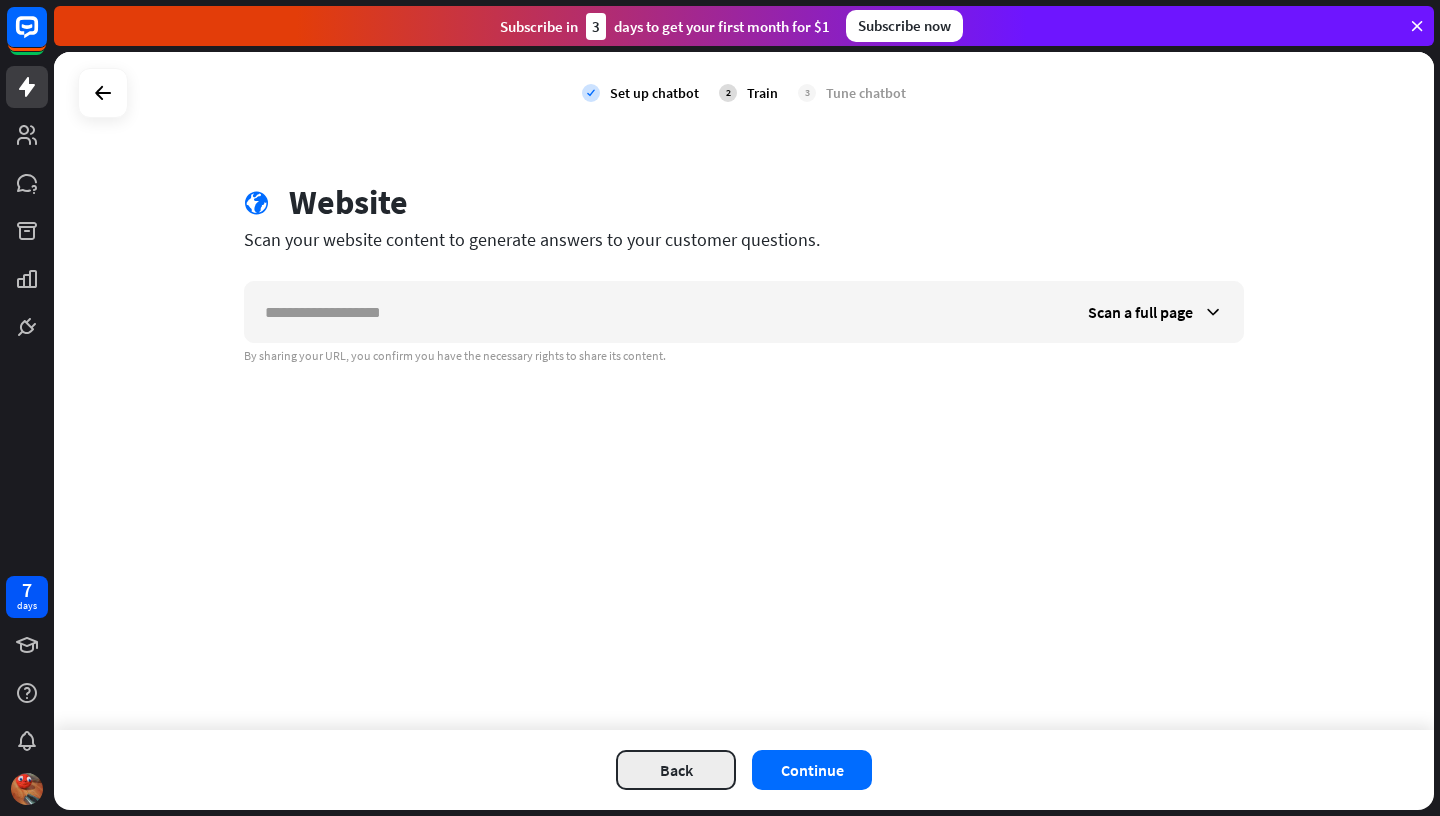 click on "Back" at bounding box center (676, 770) 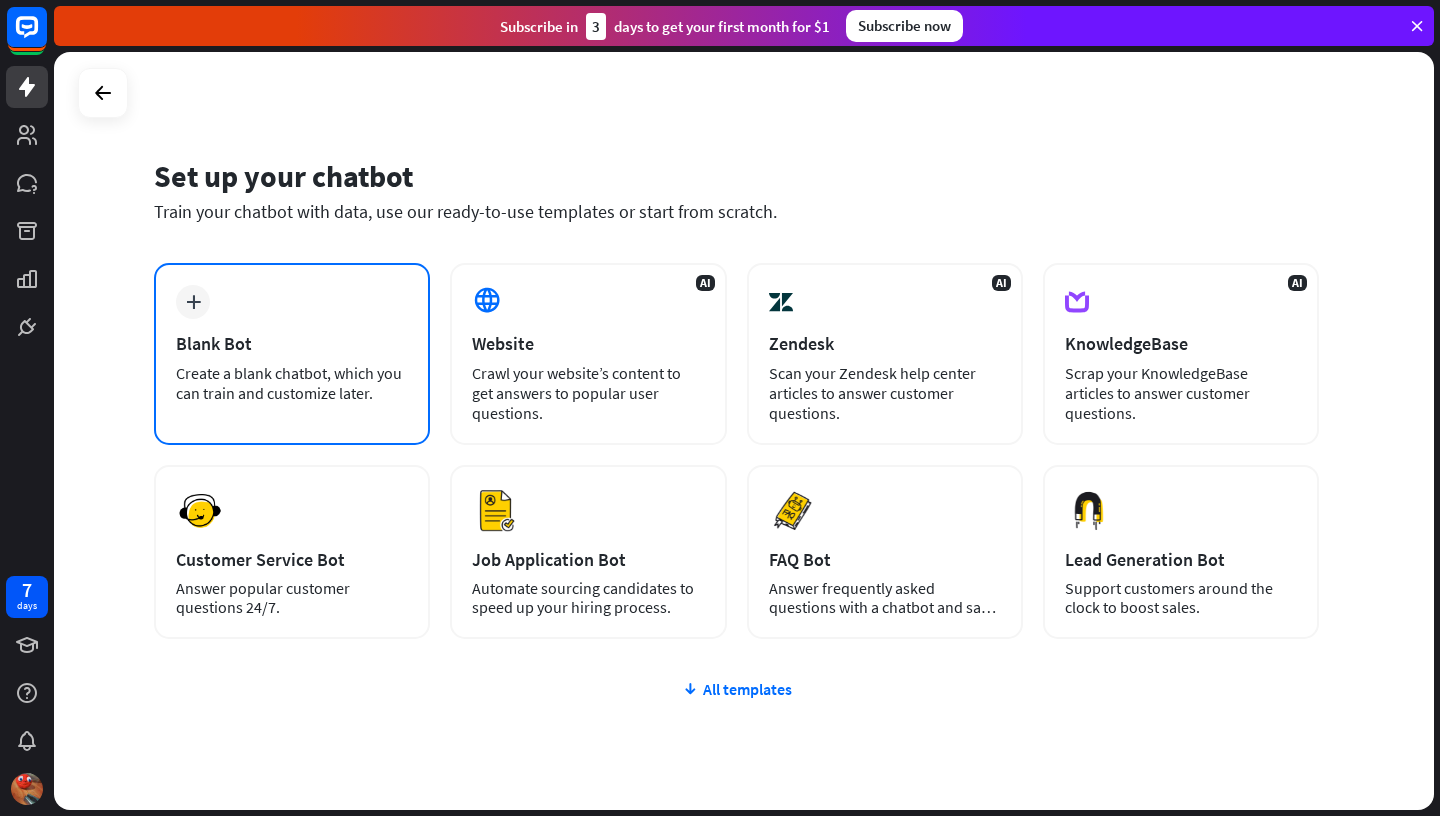 click on "Create a blank chatbot, which you can train and
customize later." at bounding box center [292, 383] 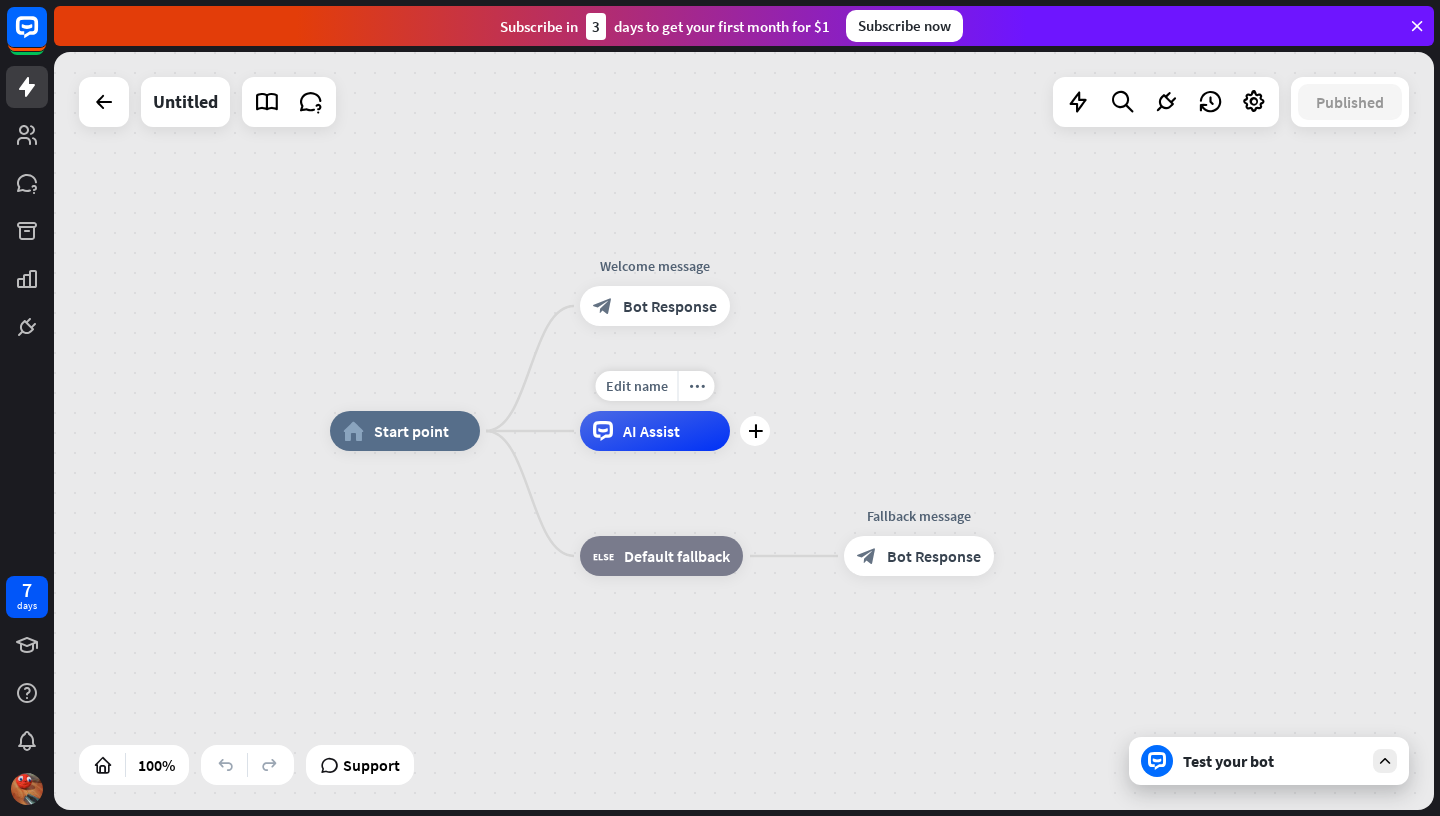click on "AI Assist" at bounding box center (655, 431) 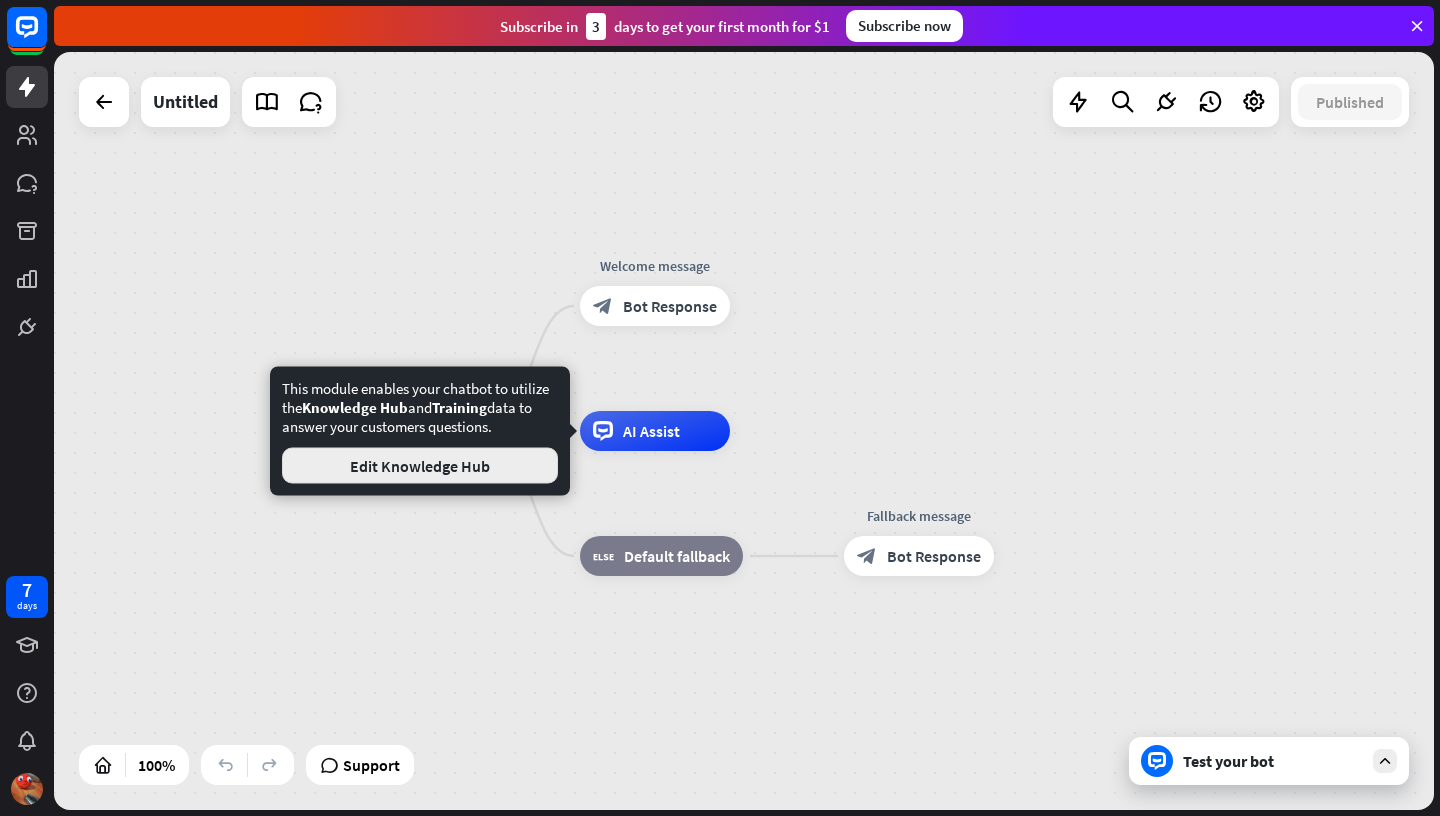 click on "Edit Knowledge Hub" at bounding box center [420, 466] 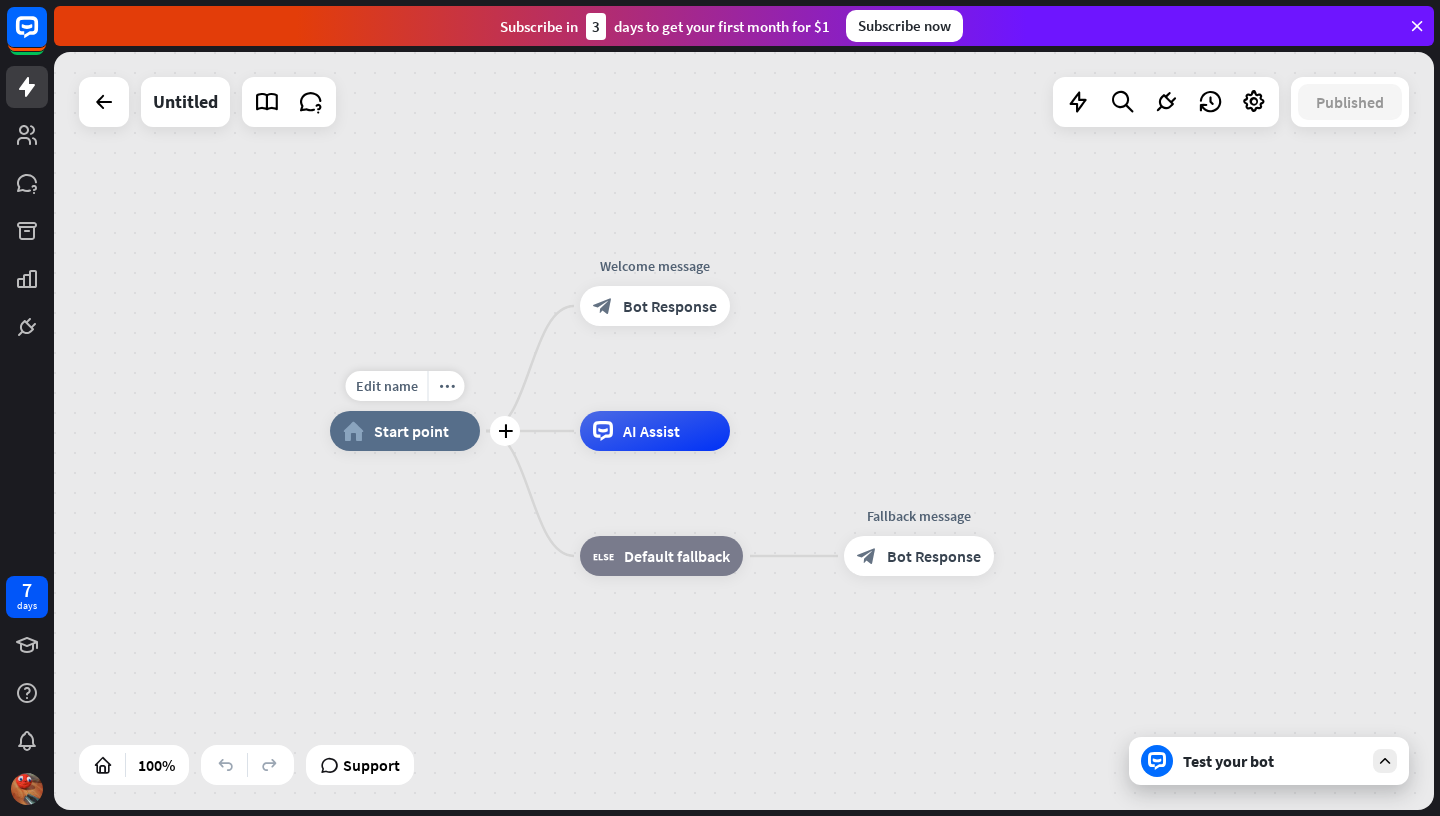 click on "home_2" at bounding box center [353, 431] 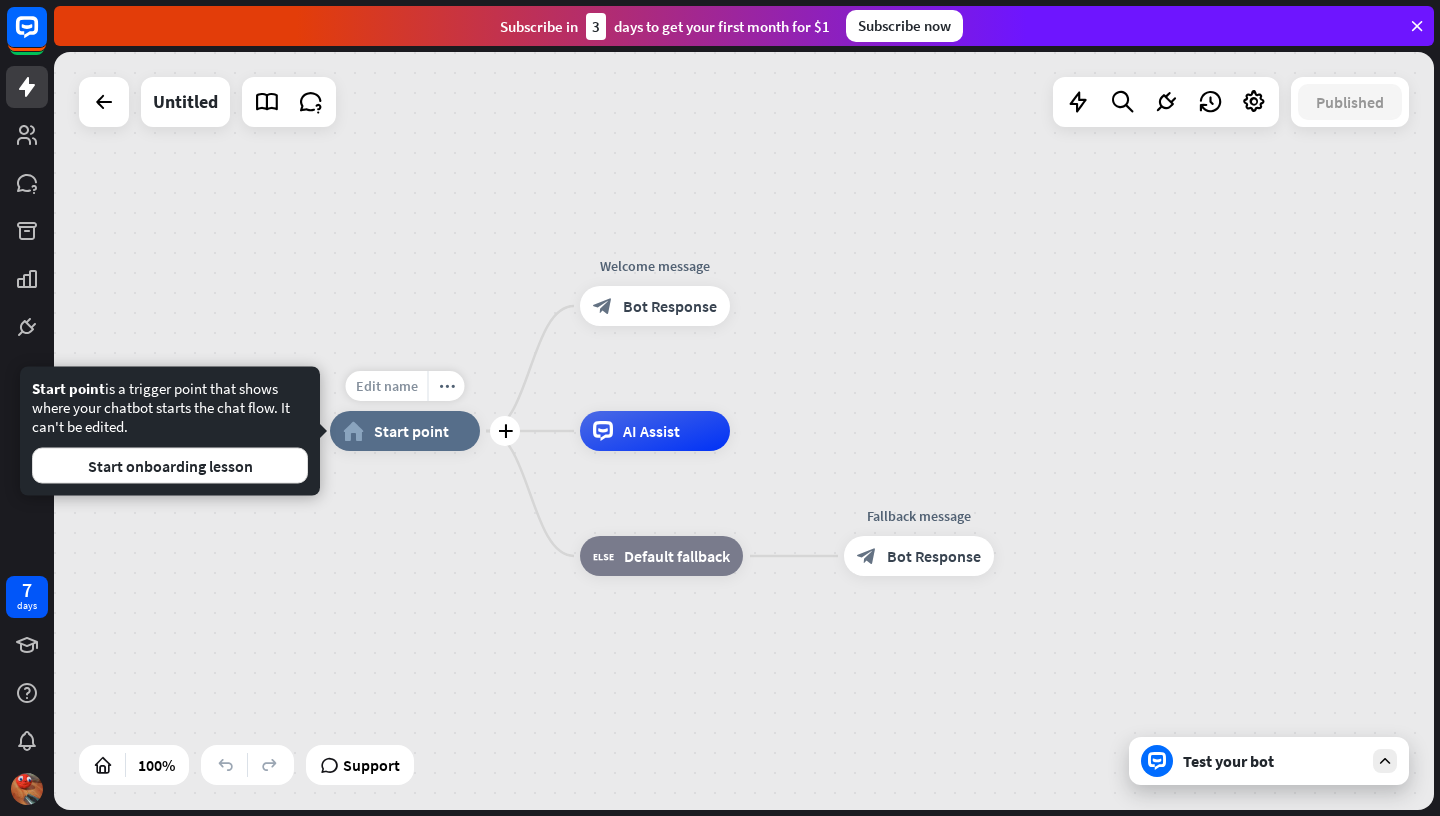 click on "Edit name" at bounding box center [387, 386] 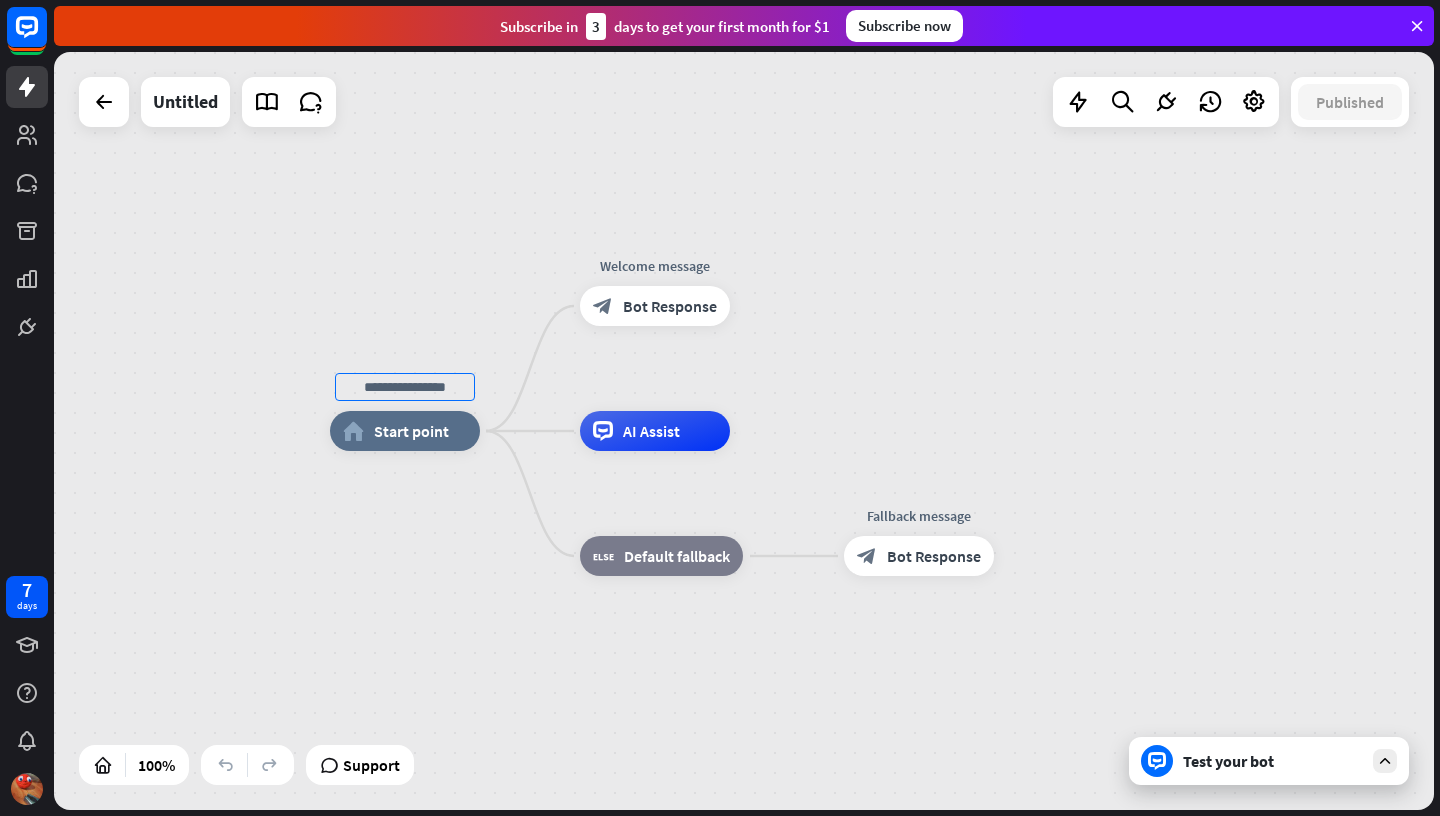 click on "home_2   Start point                 Welcome message   block_bot_response   Bot Response                     AI Assist                   block_fallback   Default fallback                 Fallback message   block_bot_response   Bot Response" at bounding box center [744, 431] 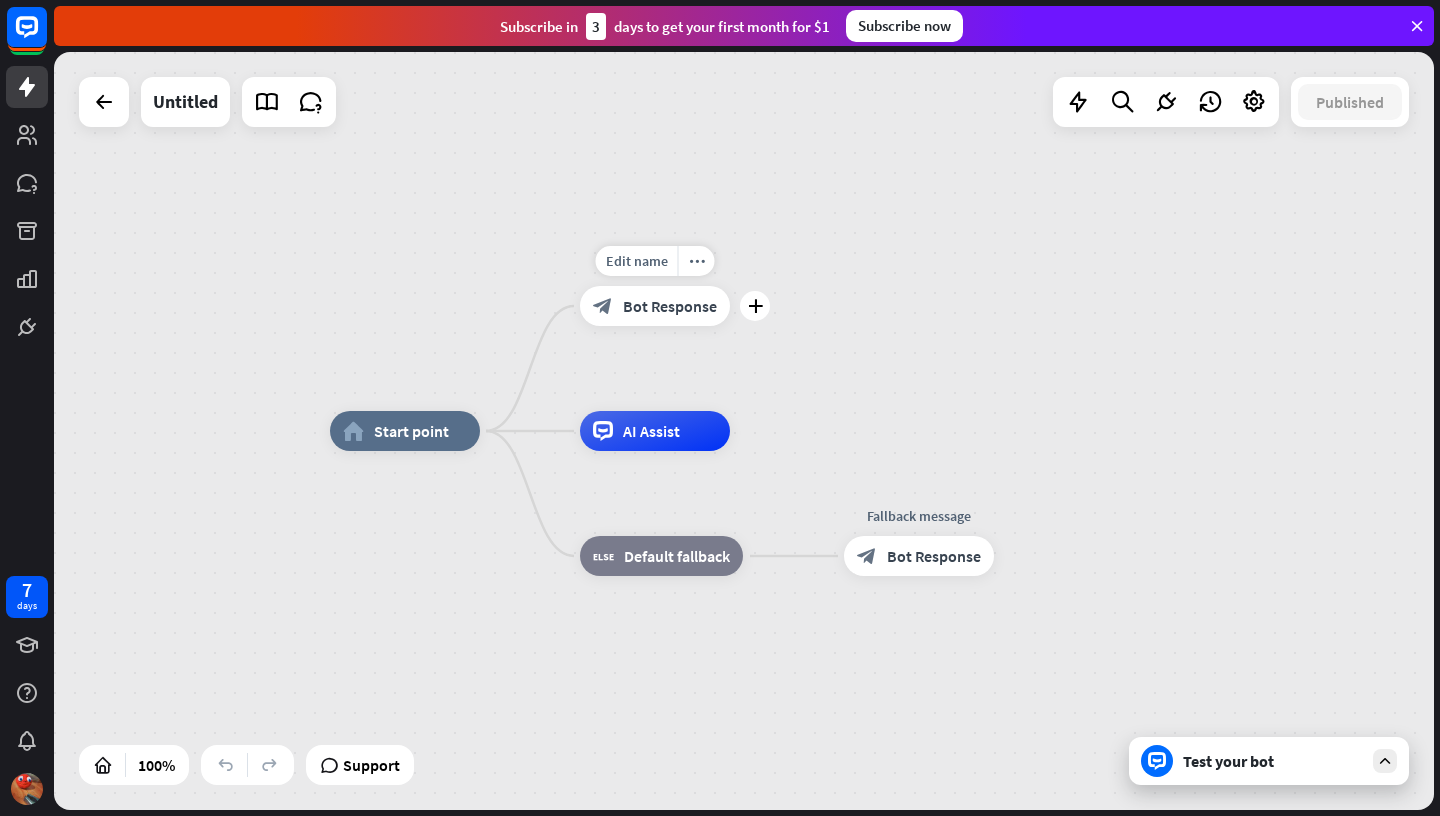 click on "block_bot_response   Bot Response" at bounding box center [655, 306] 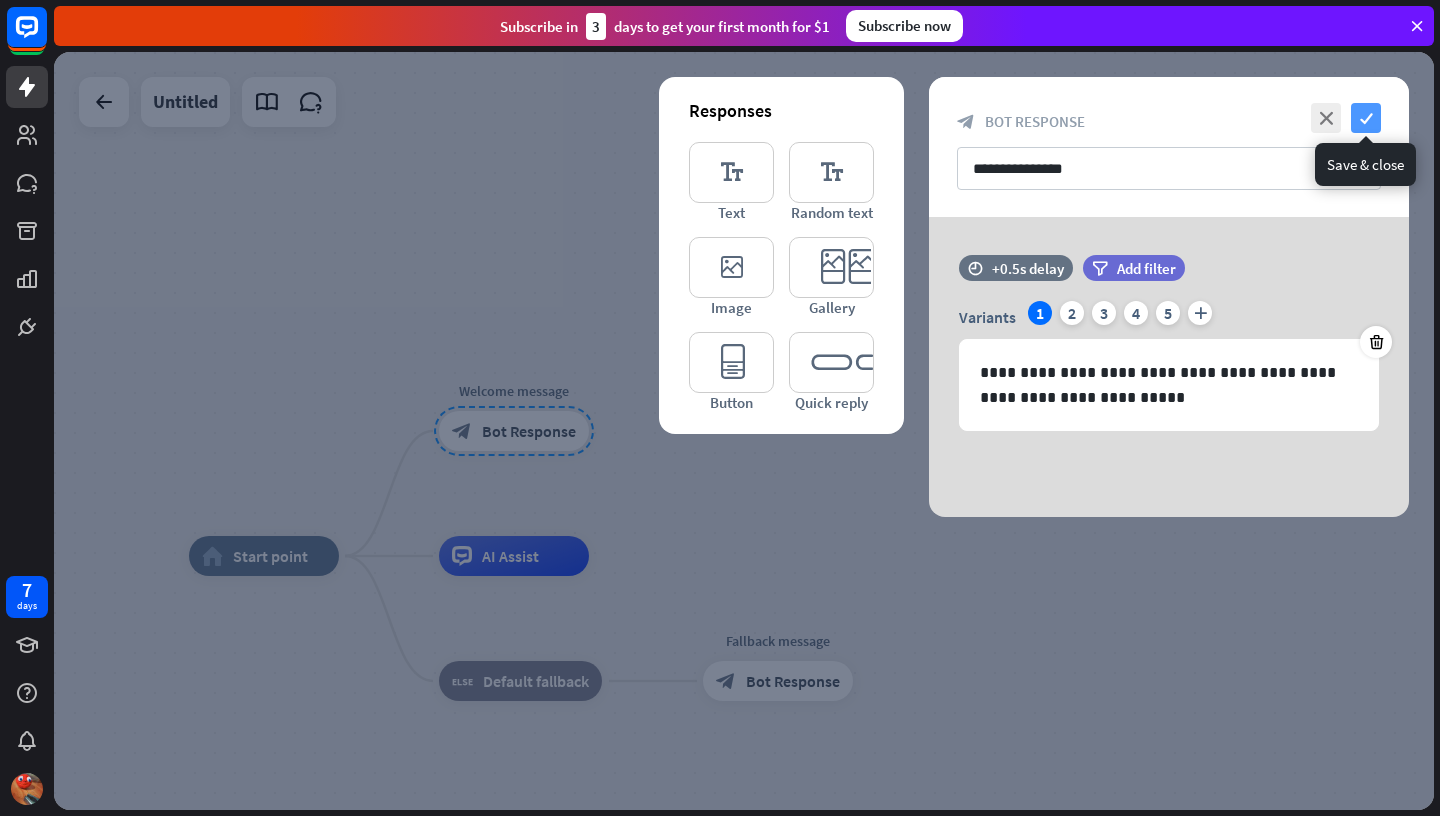 click on "check" at bounding box center [1366, 118] 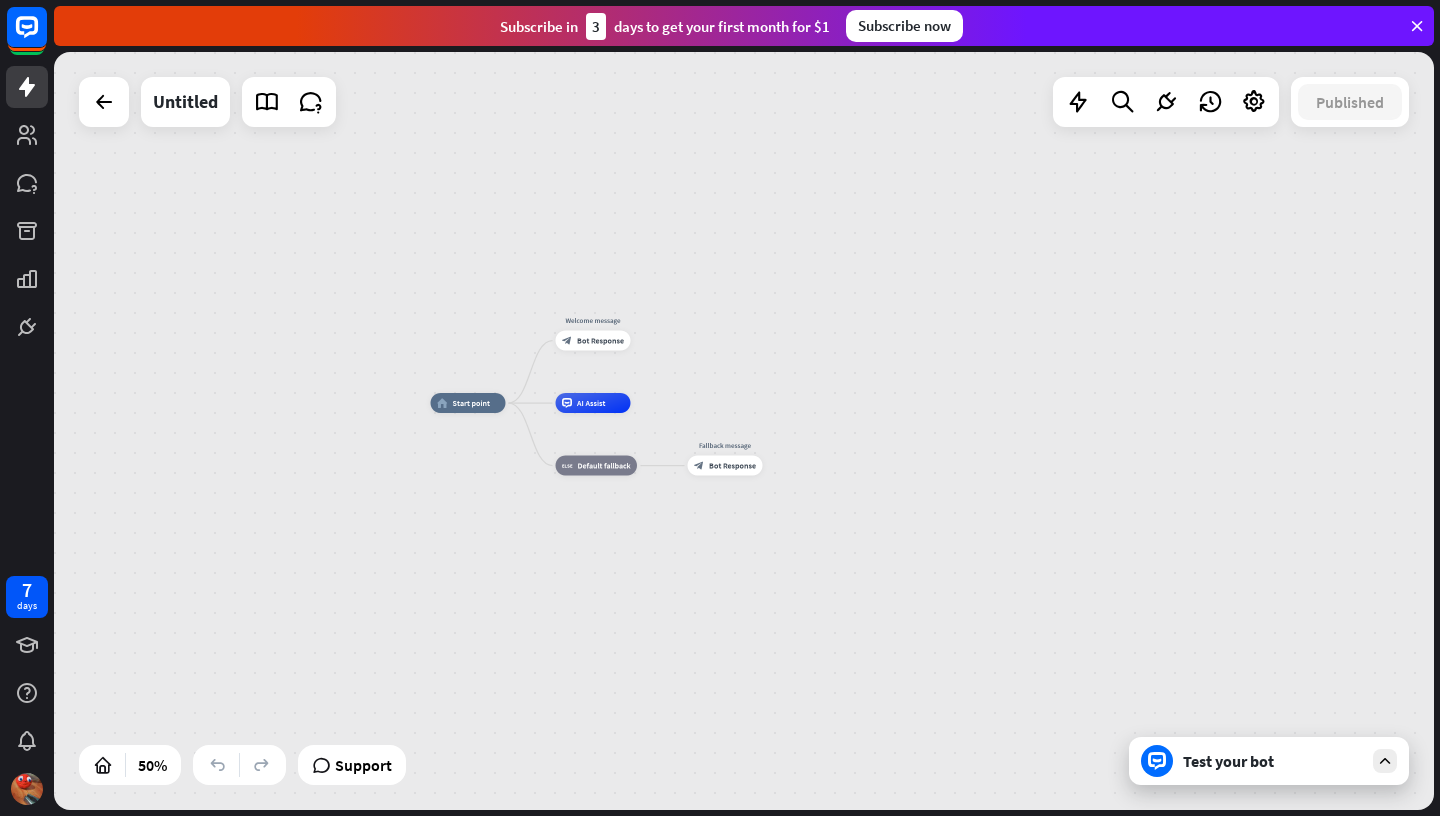 click on "Subscribe in
[NUMBER]
days
to get your first month for $1" at bounding box center [665, 26] 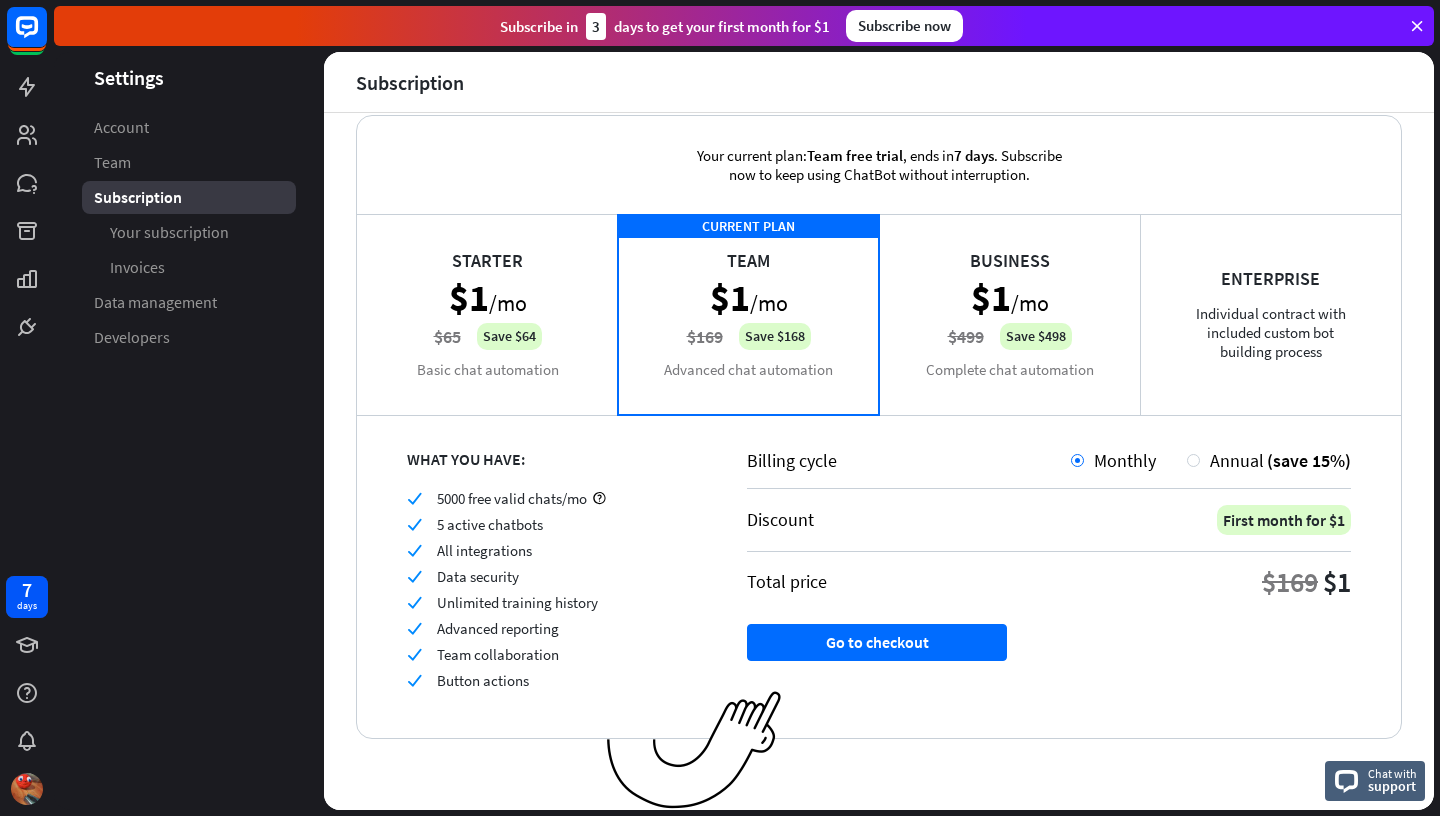 scroll, scrollTop: 0, scrollLeft: 0, axis: both 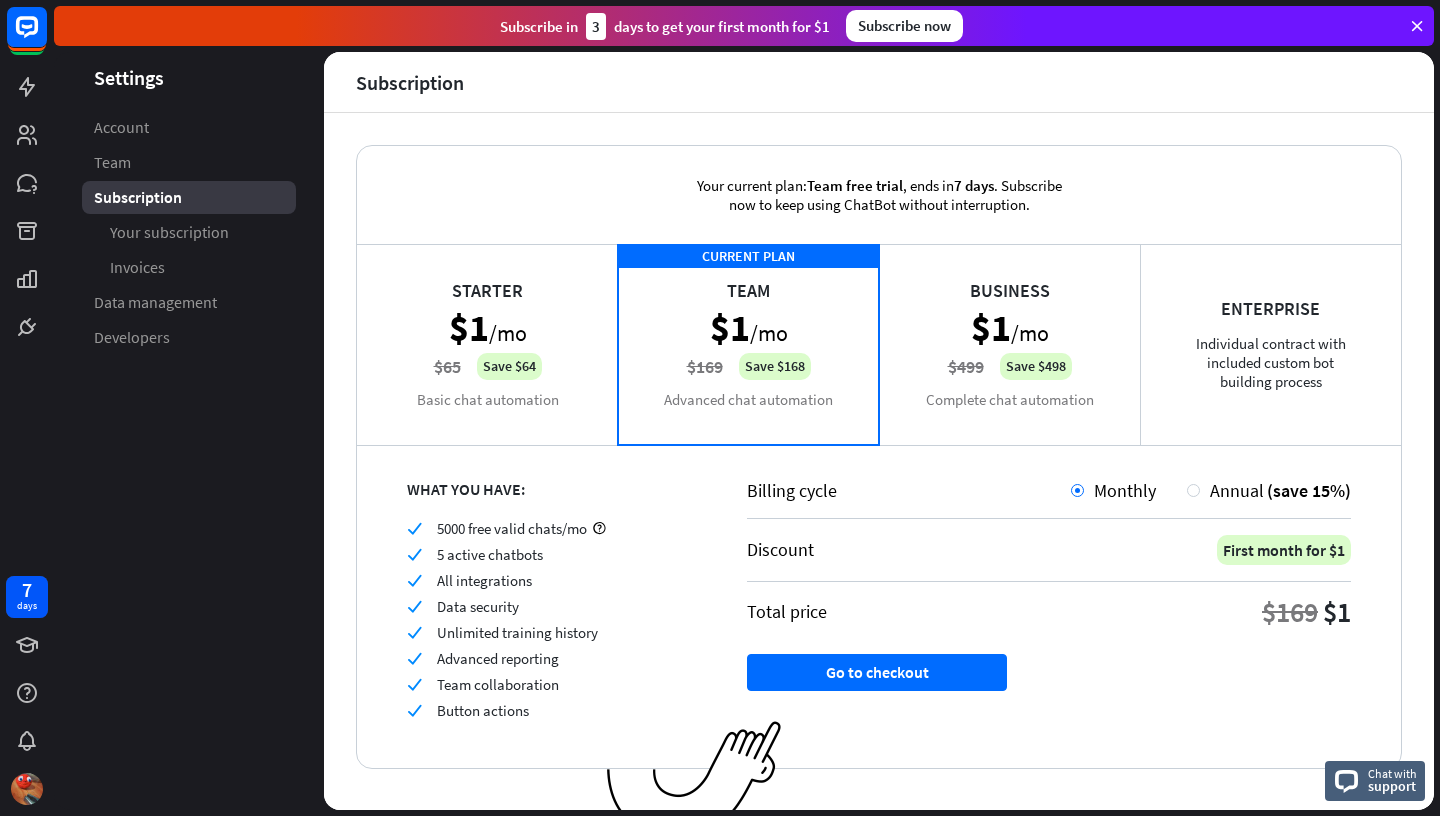 click on "Business
$1   /mo   $499   Save $498
Complete chat automation" at bounding box center (1009, 344) 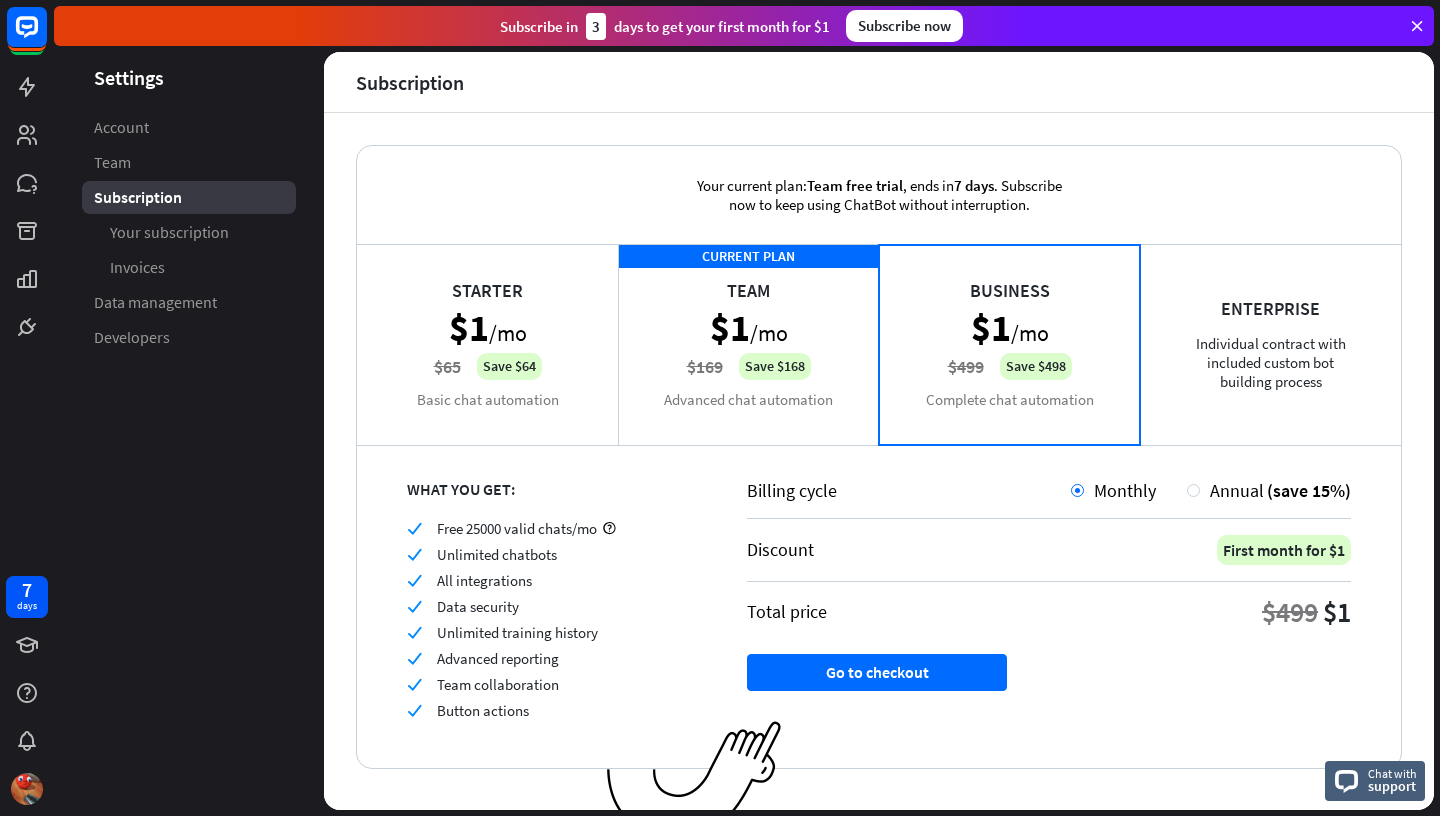 click on "CURRENT PLAN
Team
$1   /mo   $169   Save $168
Advanced chat automation" at bounding box center [748, 344] 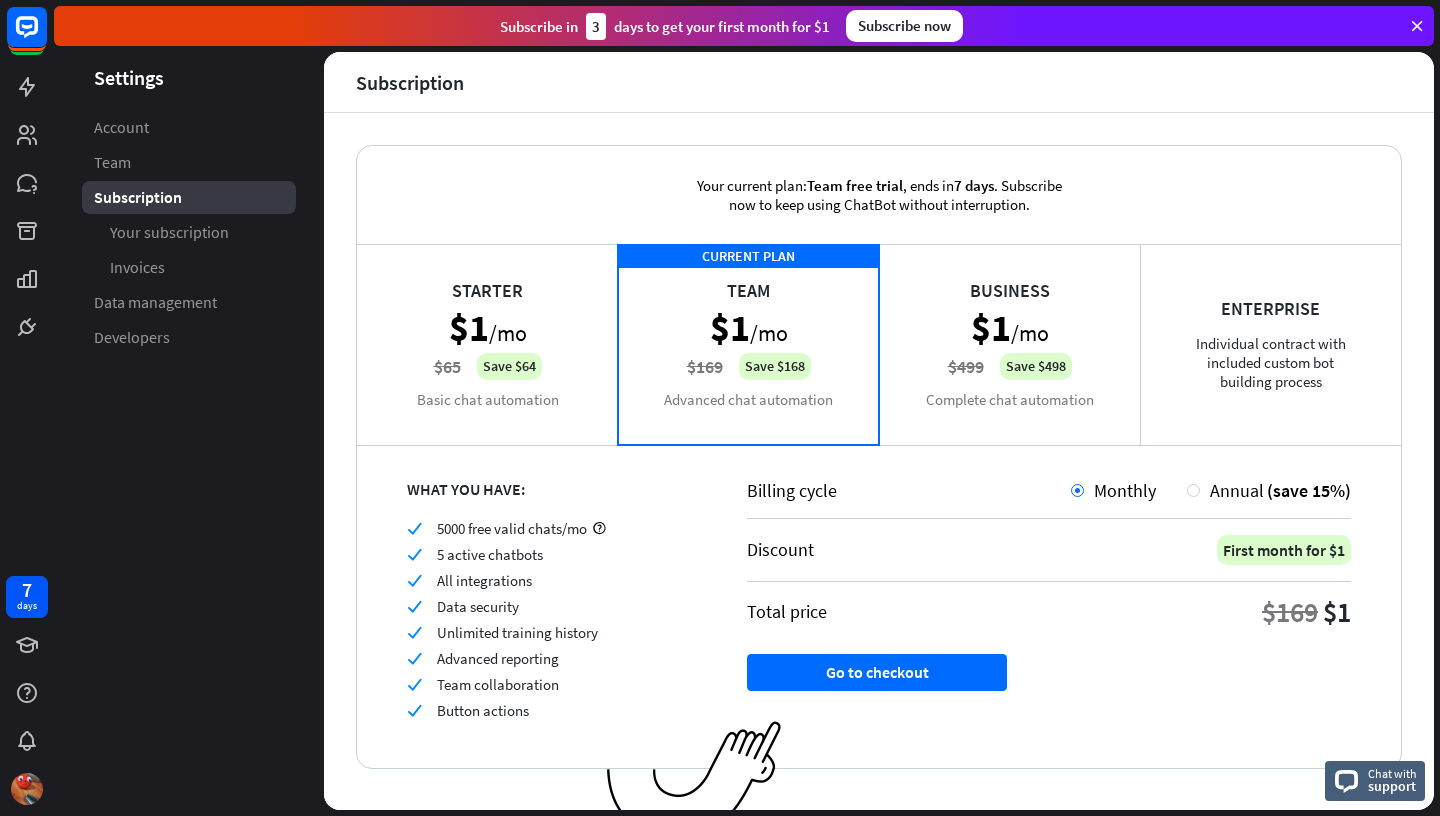 click on "Monthly     Annual
(save
15%)" at bounding box center [1211, 490] 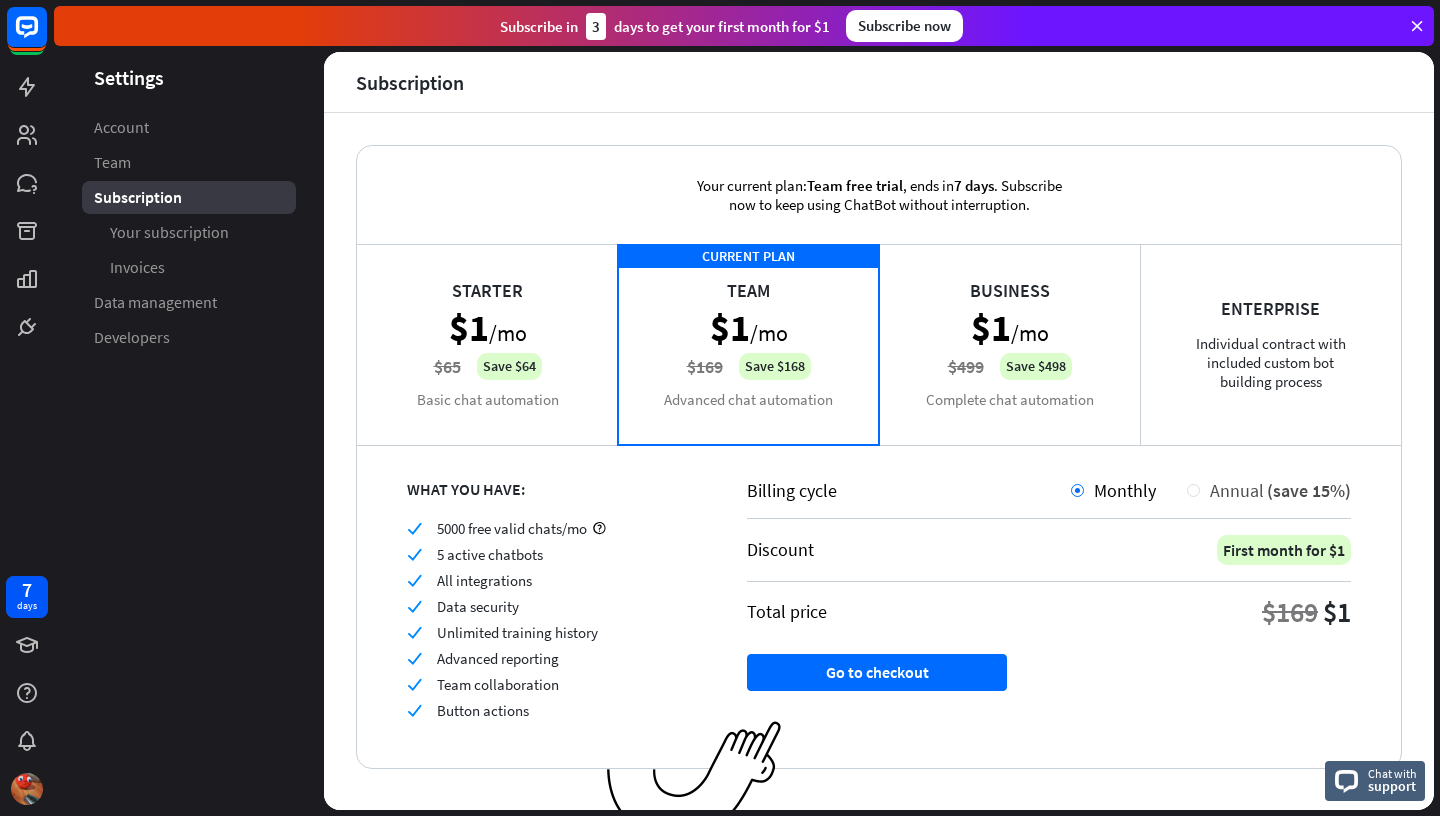 click at bounding box center (1193, 490) 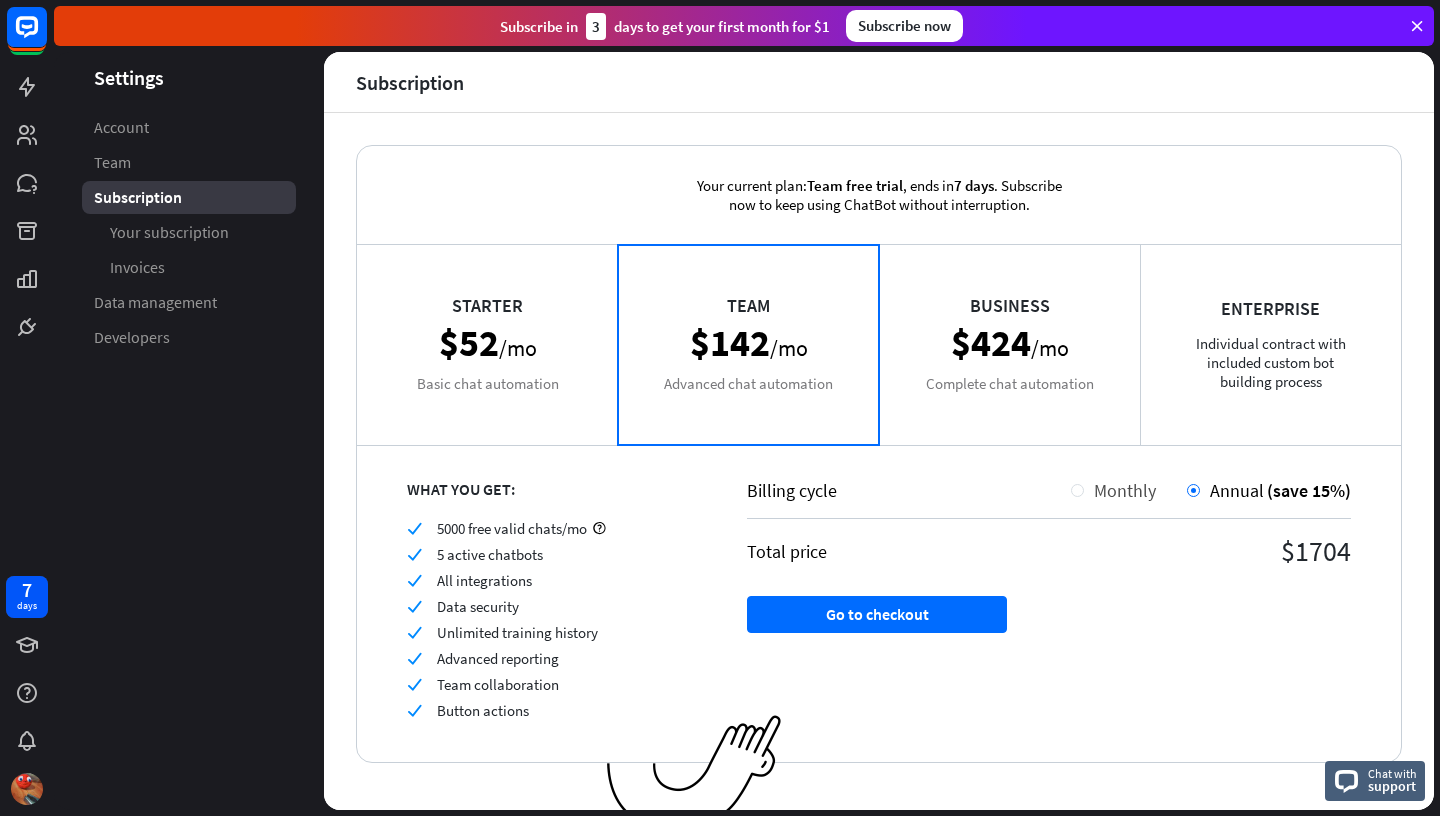 click at bounding box center [1077, 490] 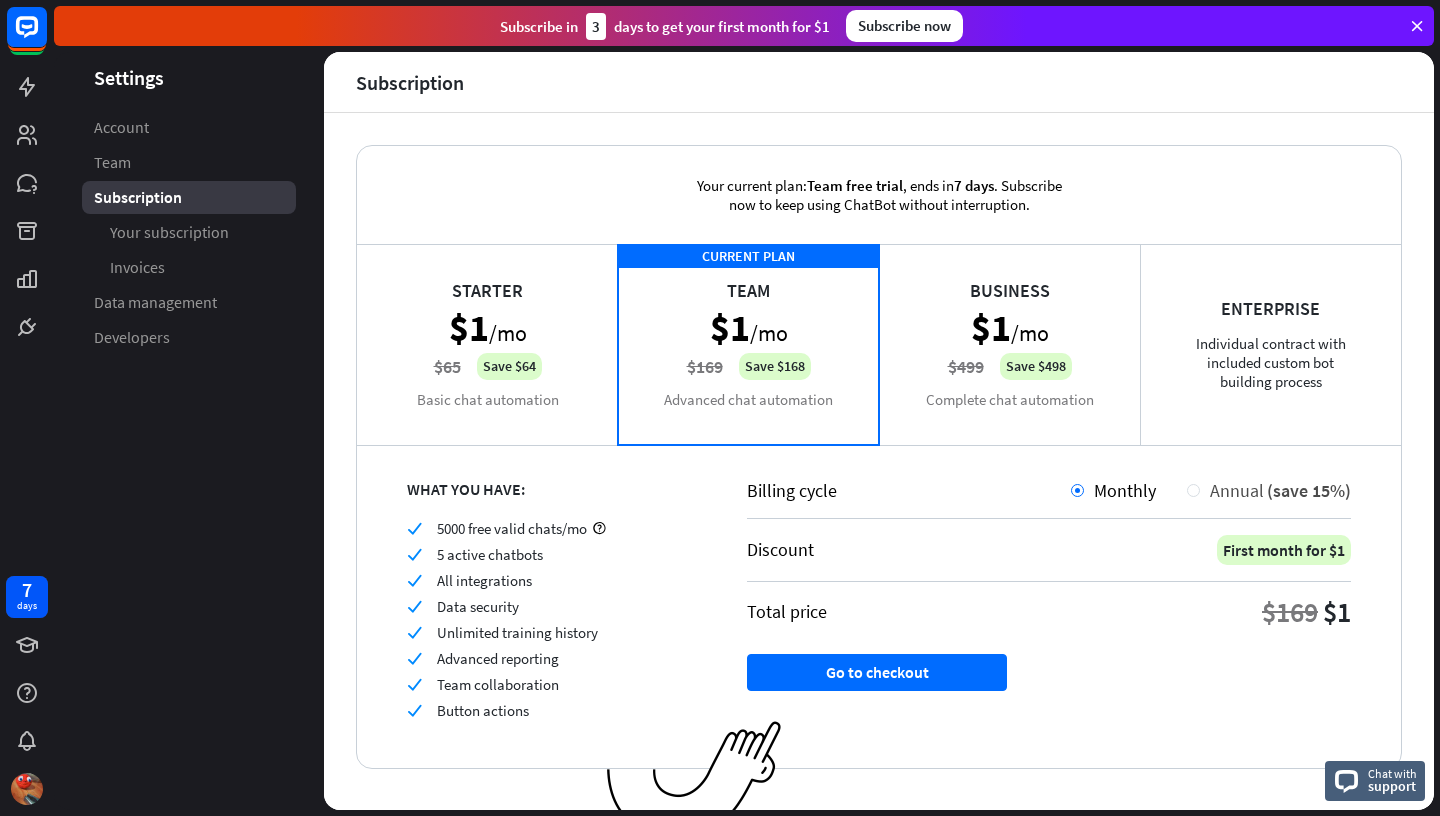 click on "Annual" at bounding box center [1237, 490] 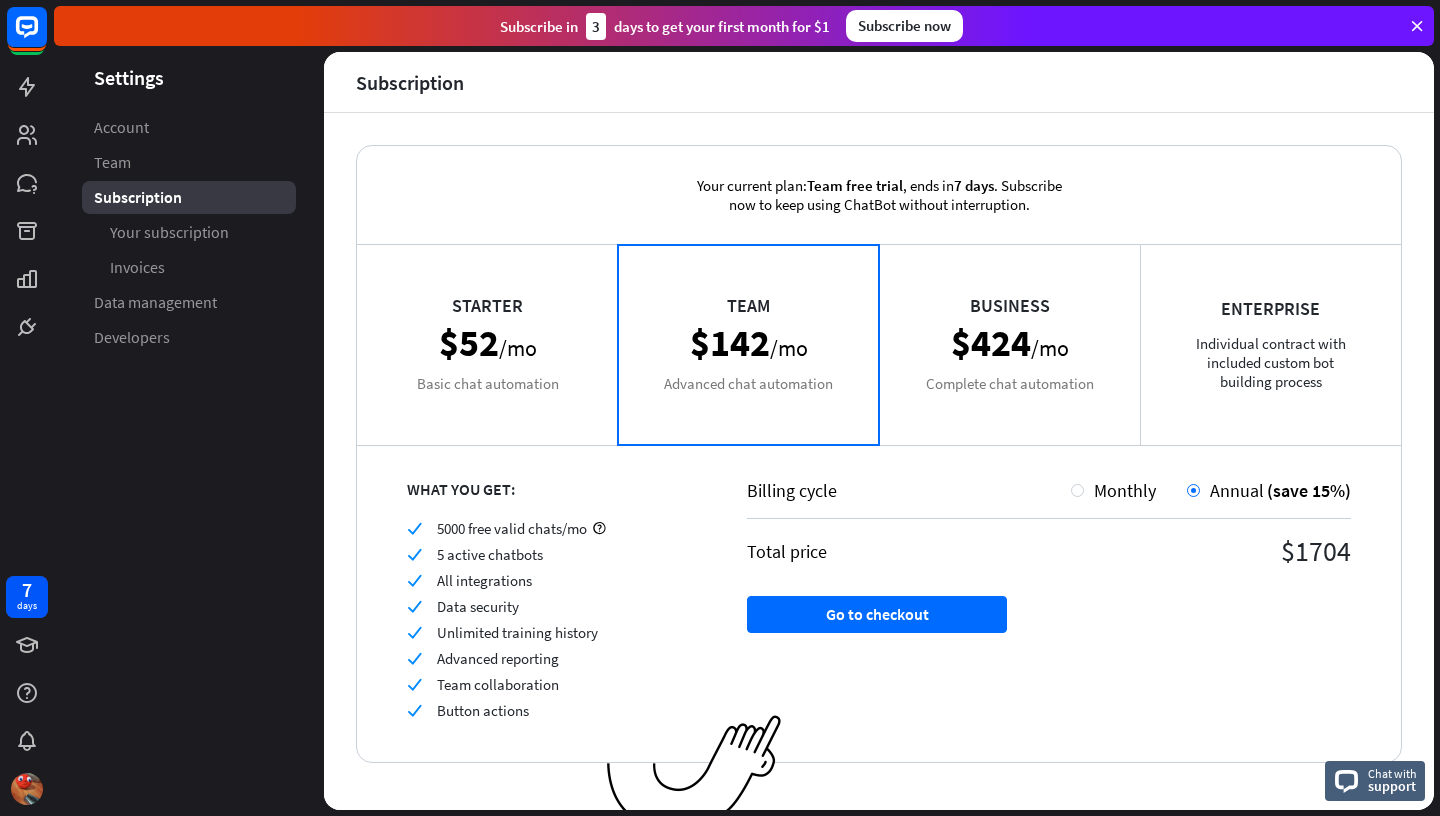 click on "Starter
$52   /mo
Basic chat automation" at bounding box center [487, 344] 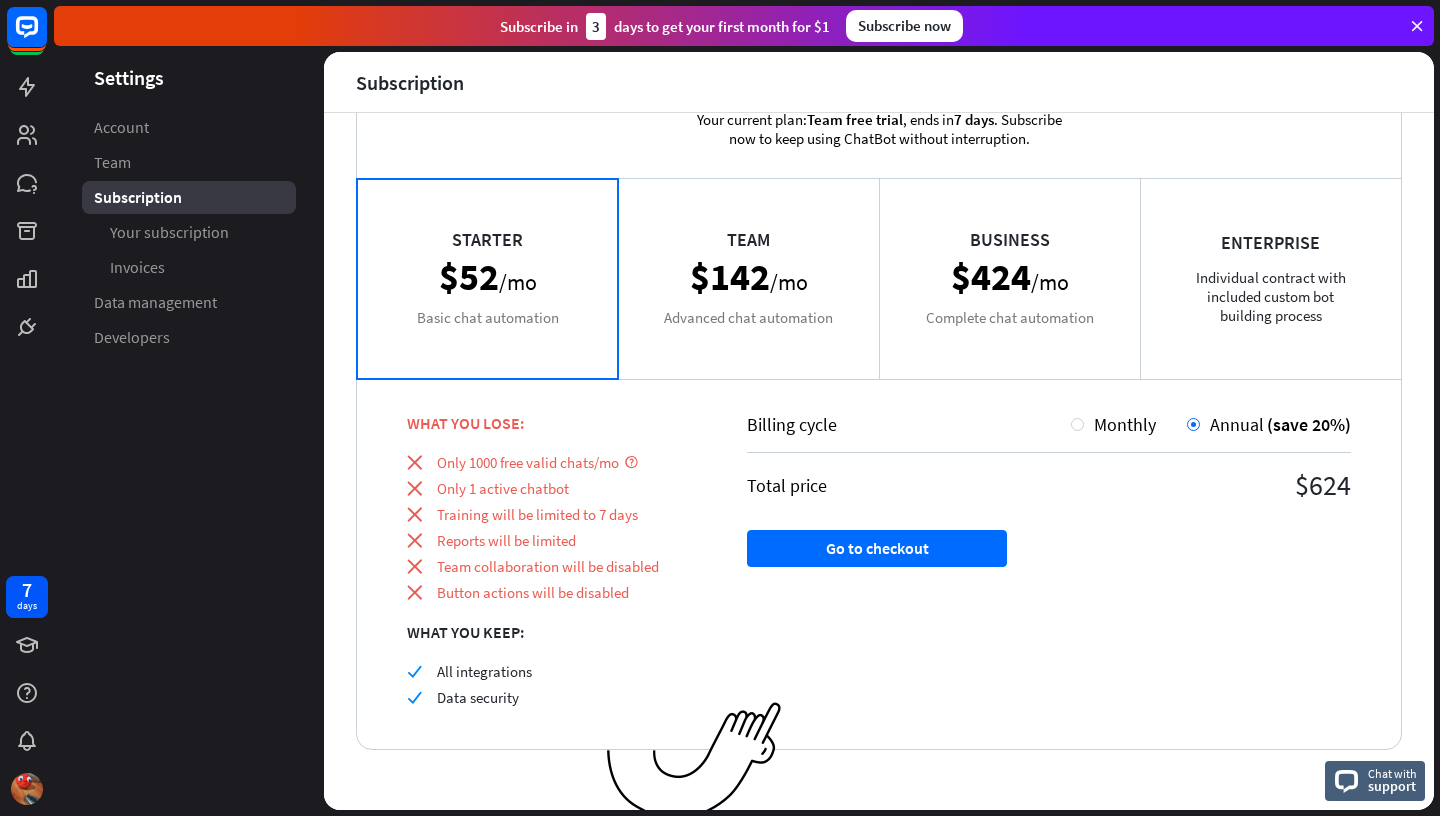 scroll, scrollTop: 79, scrollLeft: 0, axis: vertical 